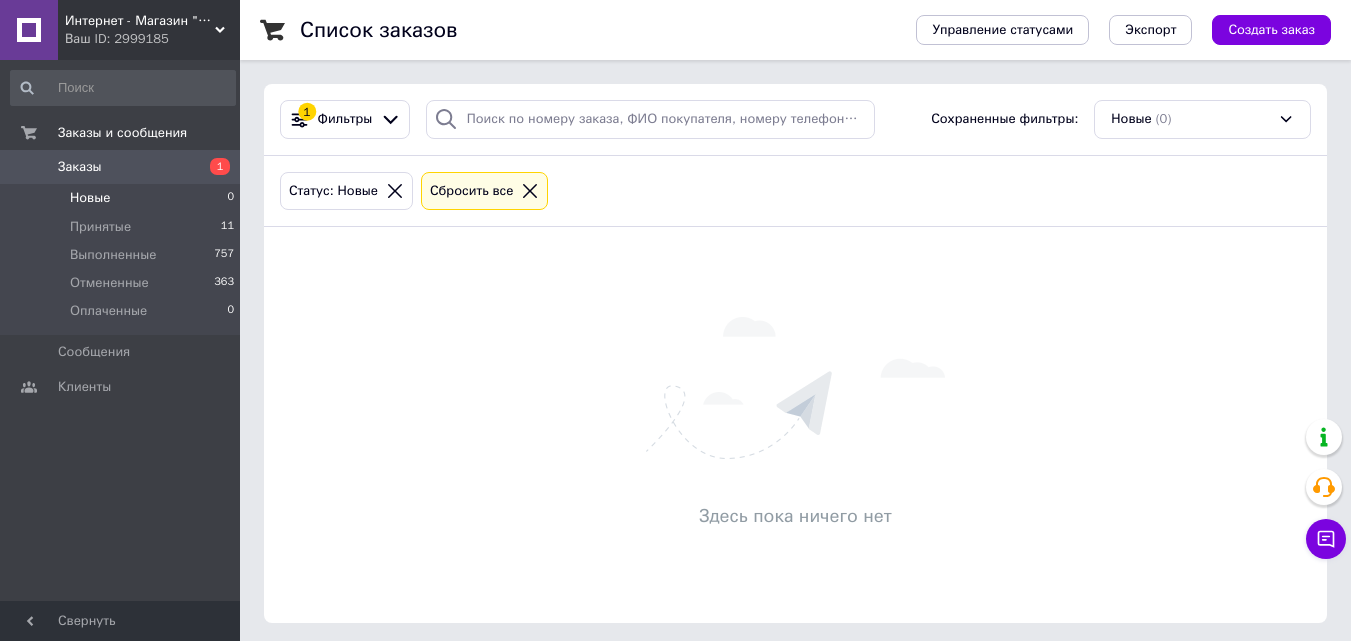 scroll, scrollTop: 0, scrollLeft: 0, axis: both 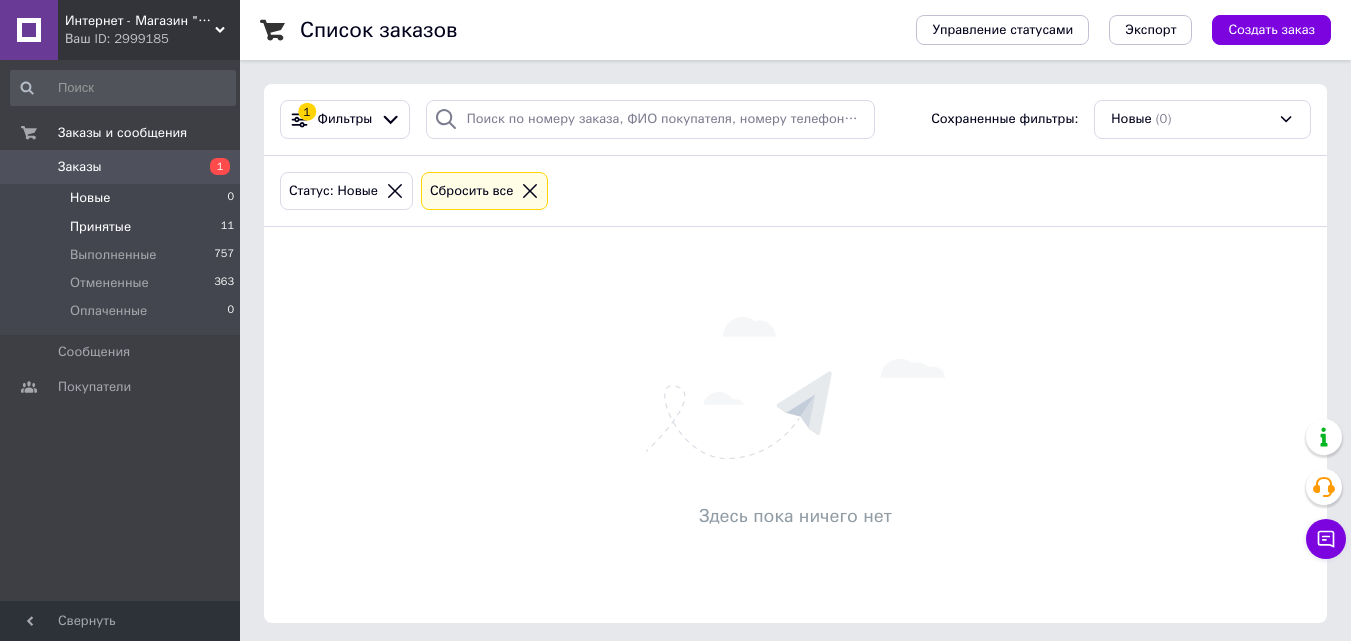 click on "Принятые" at bounding box center (100, 227) 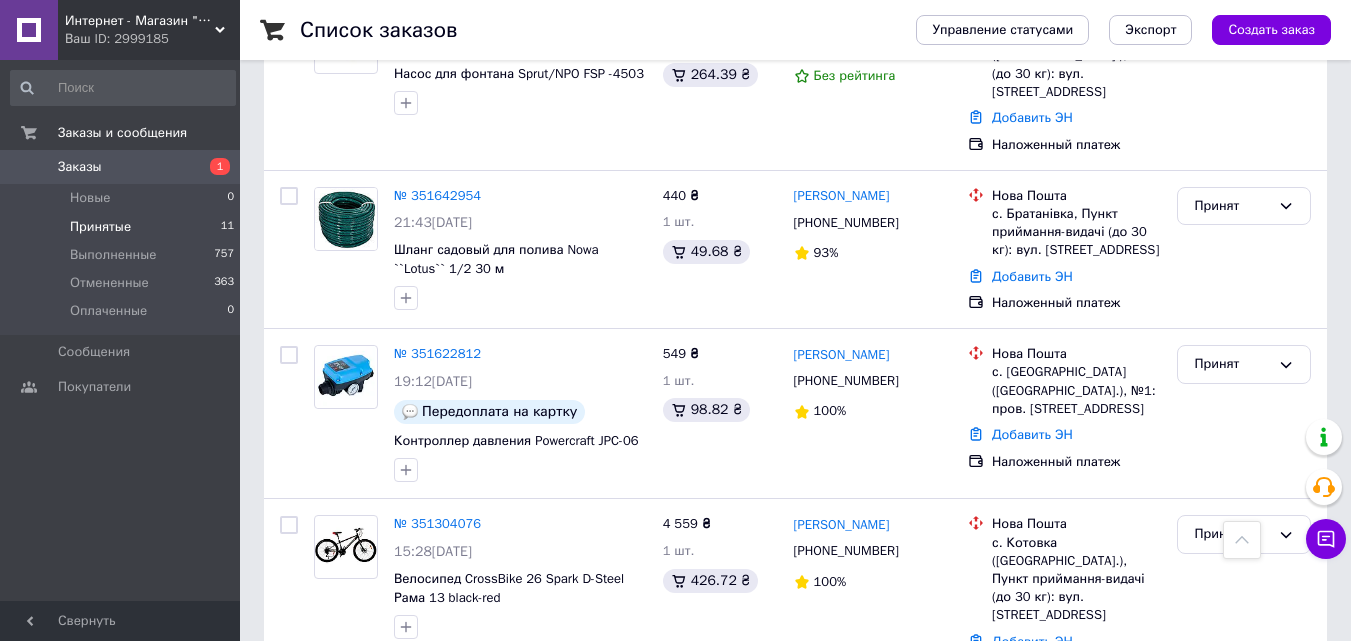 scroll, scrollTop: 1406, scrollLeft: 0, axis: vertical 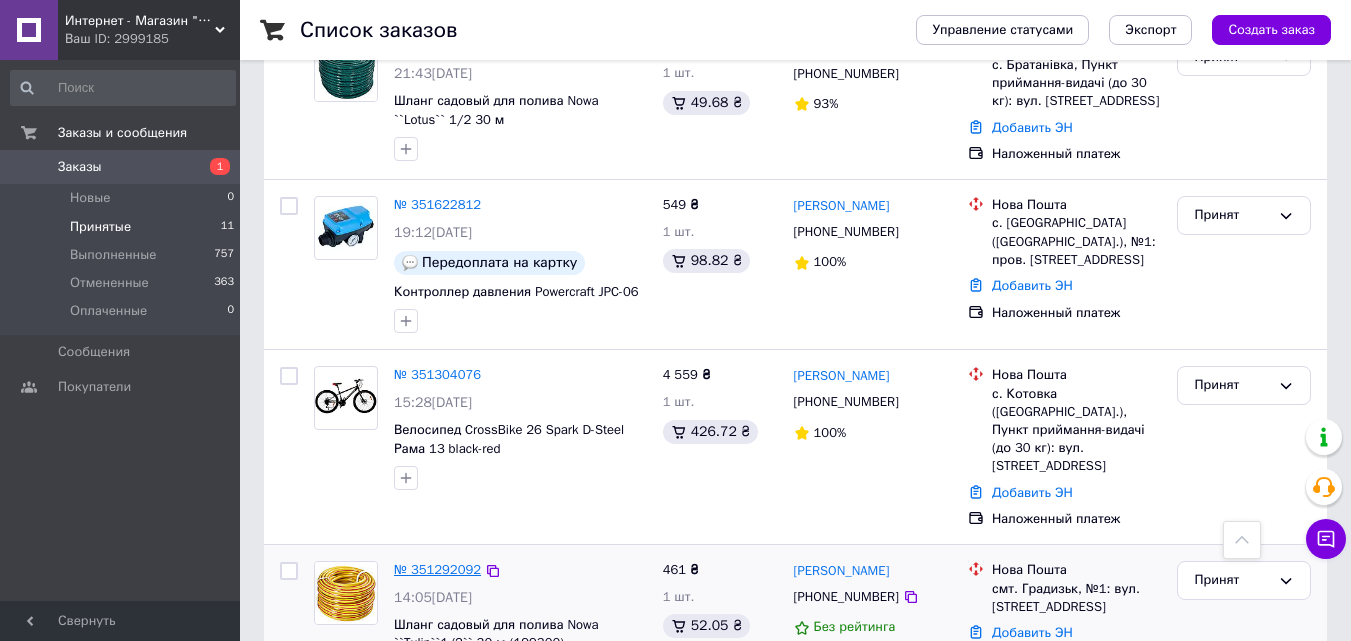 click on "№ 351292092" at bounding box center (437, 569) 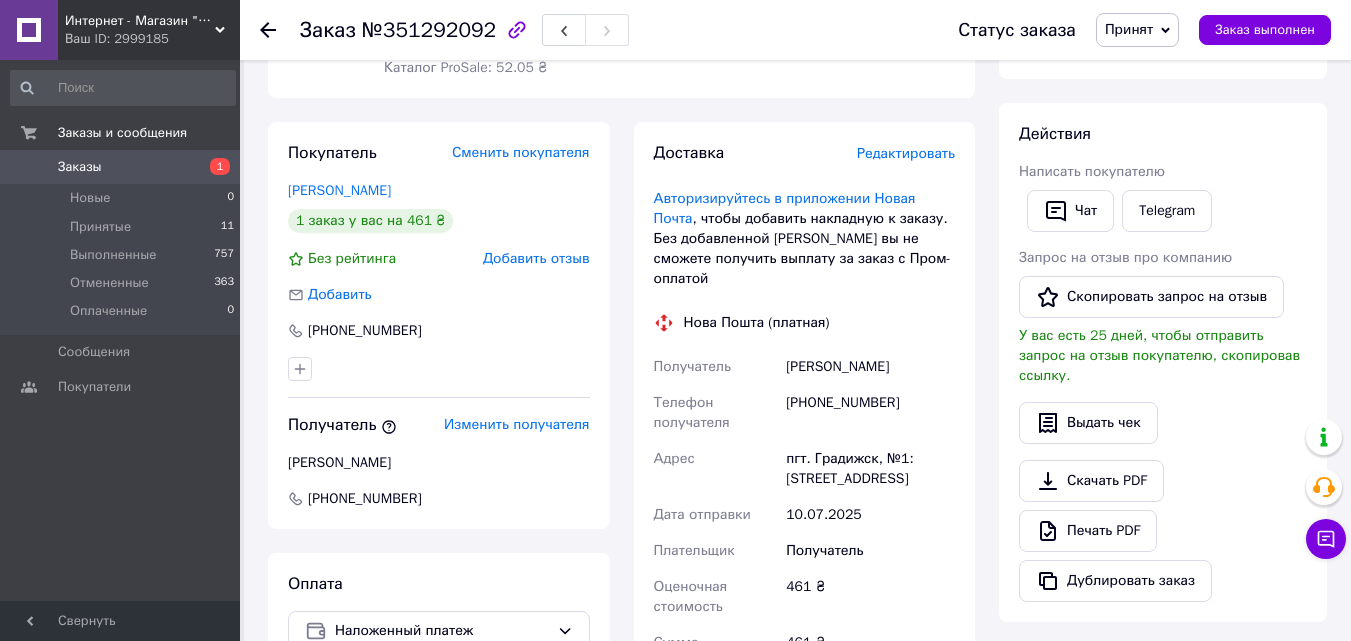 scroll, scrollTop: 300, scrollLeft: 0, axis: vertical 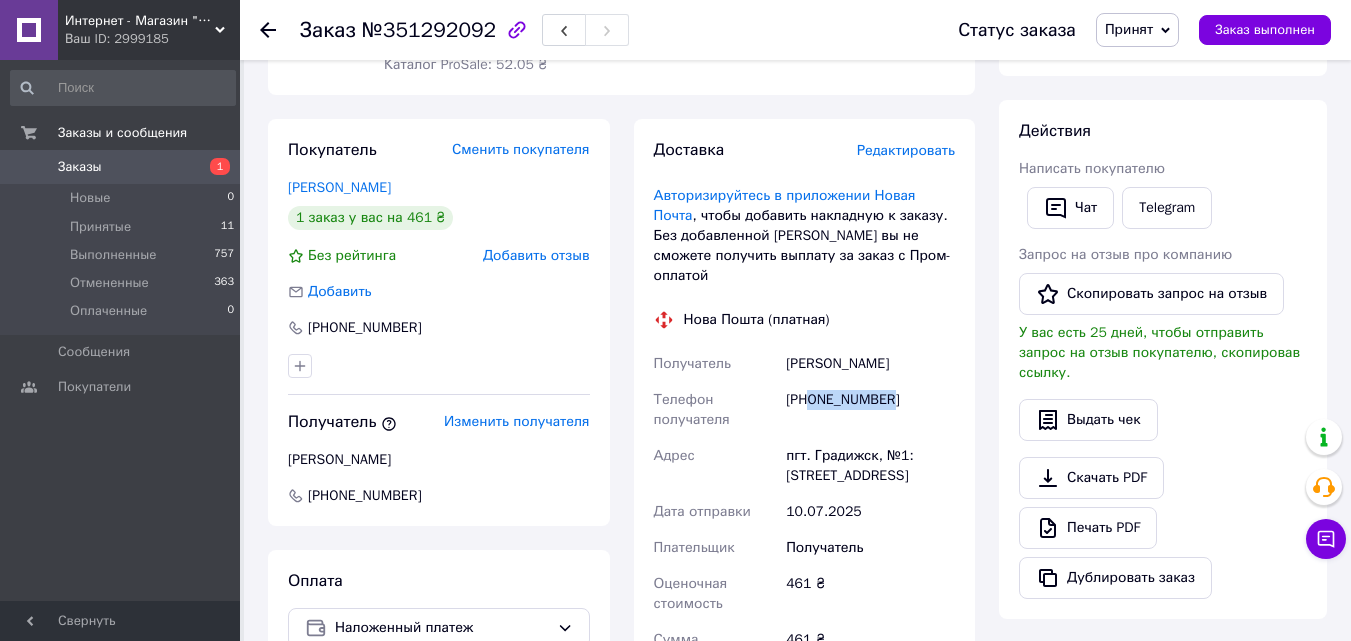 drag, startPoint x: 814, startPoint y: 377, endPoint x: 893, endPoint y: 375, distance: 79.025314 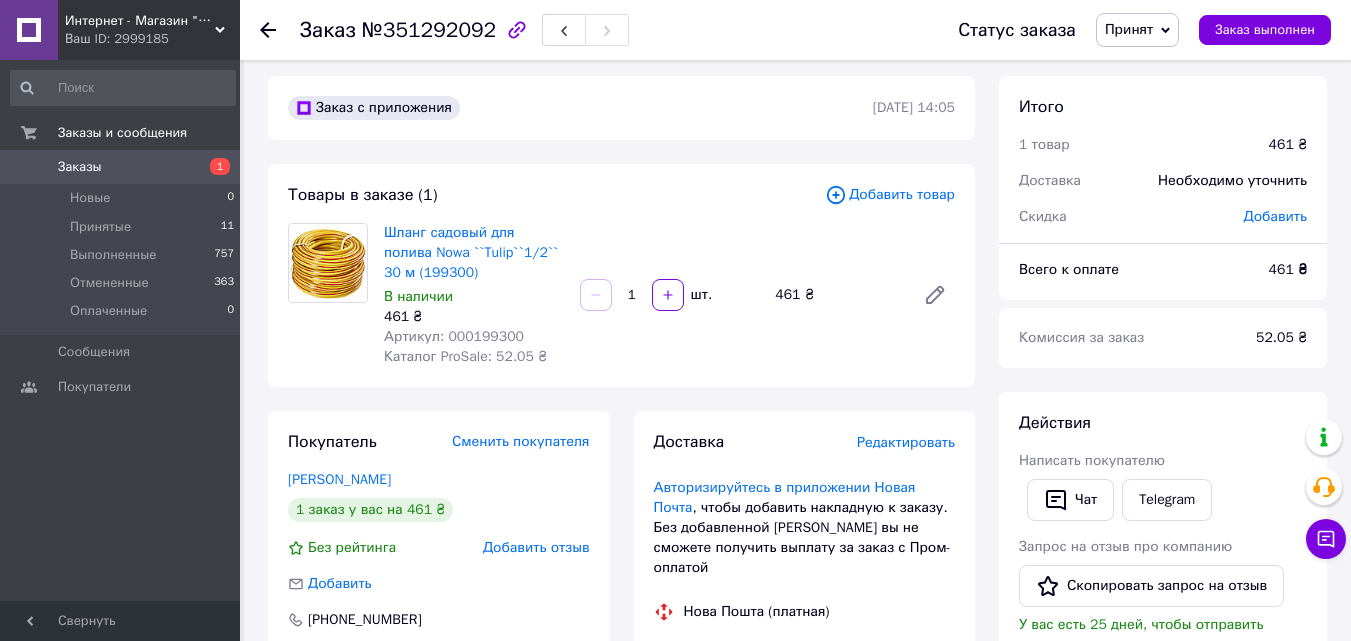 scroll, scrollTop: 0, scrollLeft: 0, axis: both 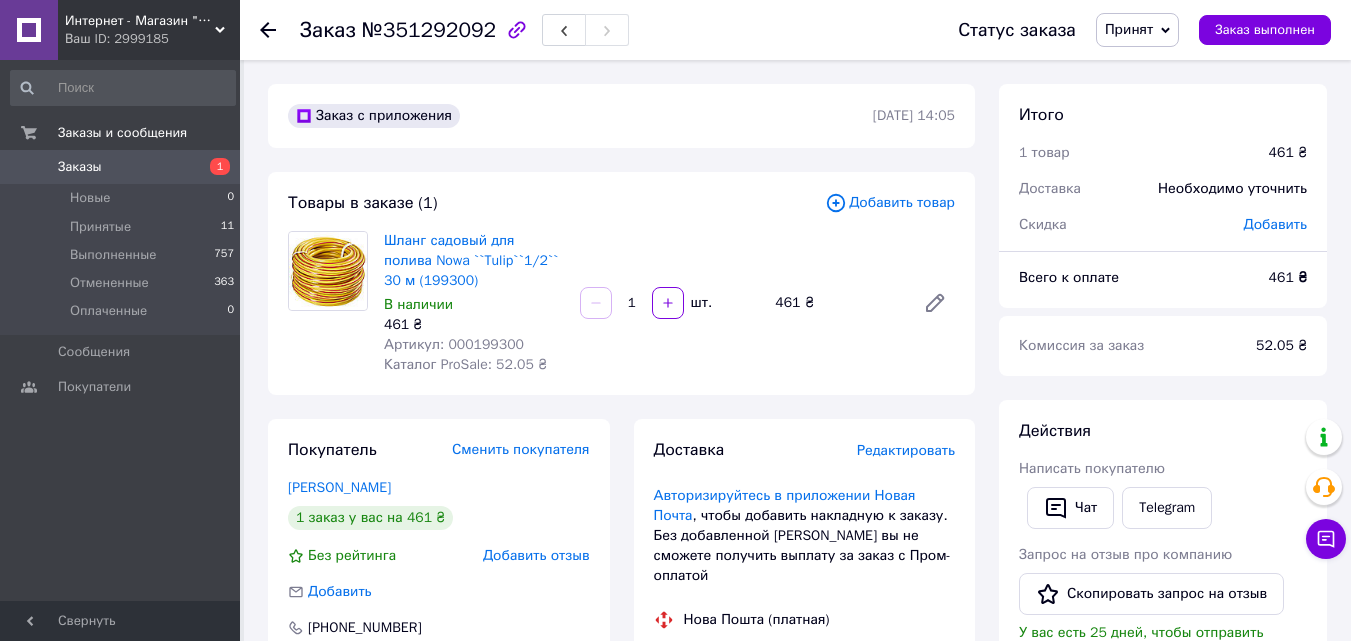 click on "Принят" at bounding box center [1129, 29] 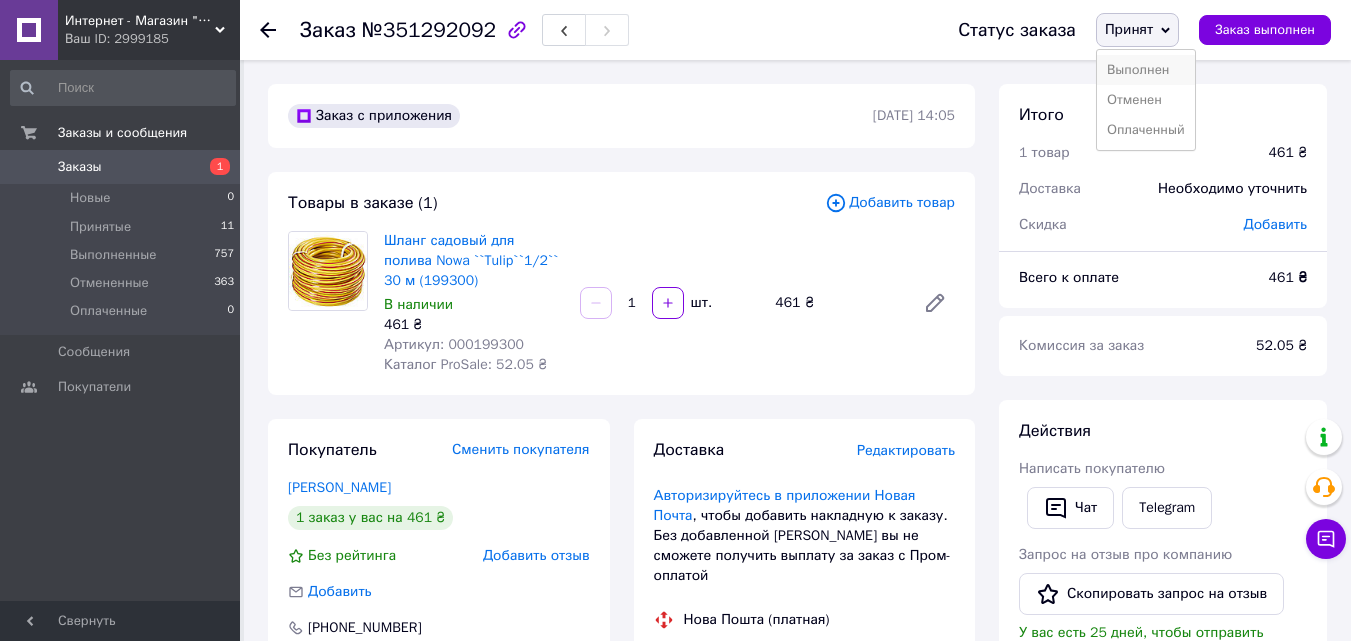 click on "Выполнен" at bounding box center (1146, 70) 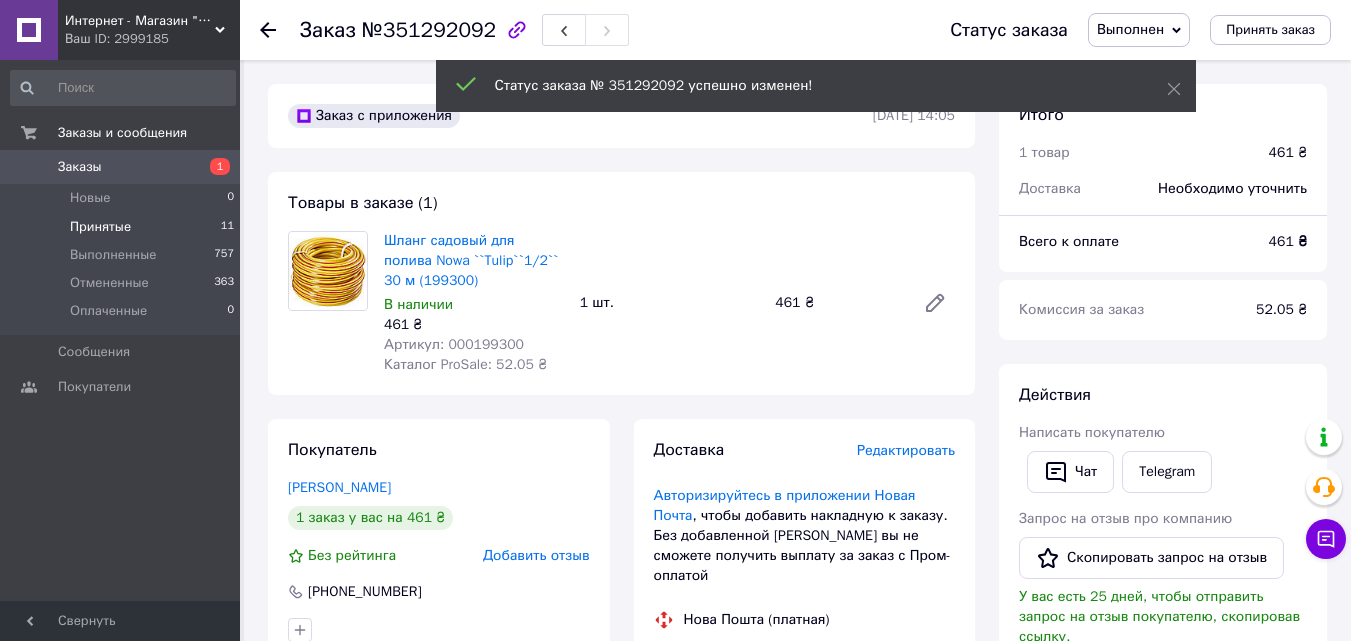 click on "Принятые" at bounding box center [100, 227] 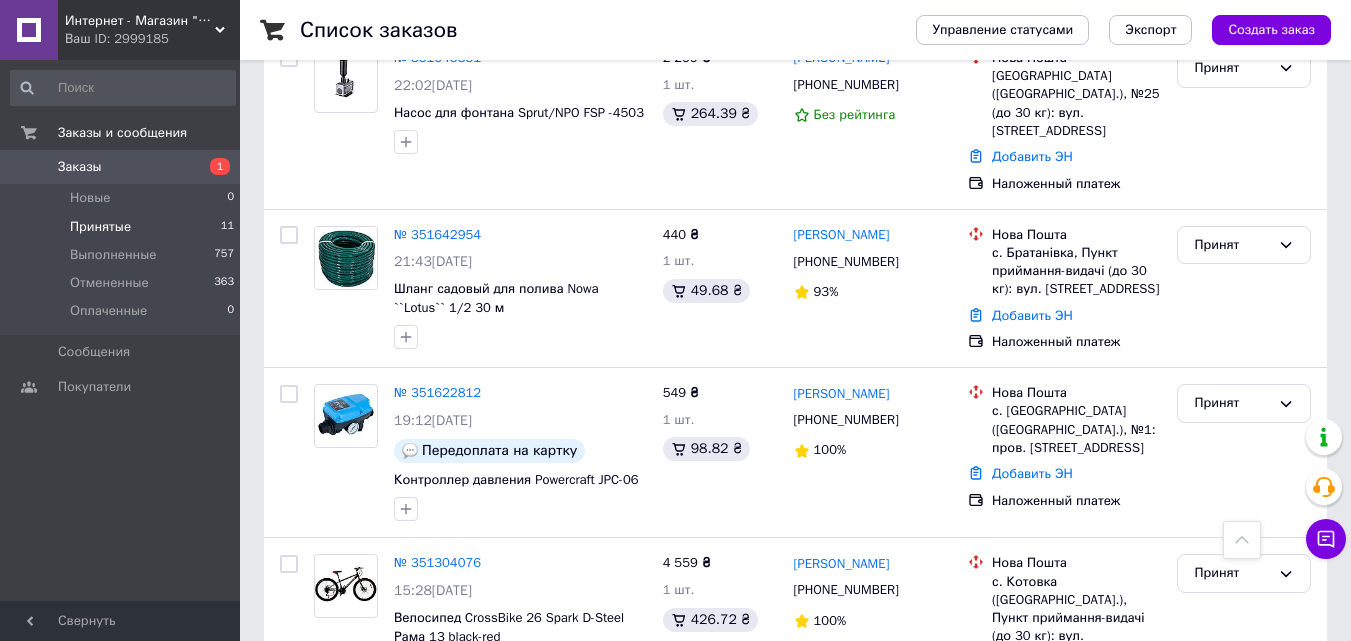 scroll, scrollTop: 1406, scrollLeft: 0, axis: vertical 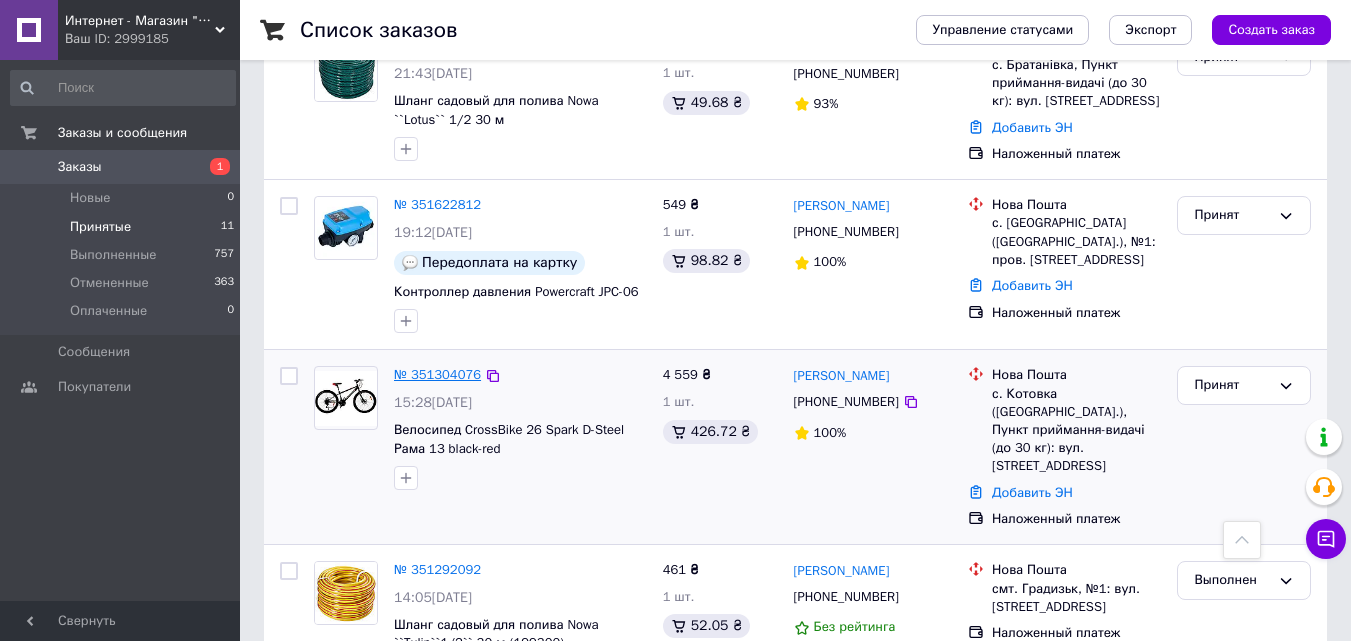 click on "№ 351304076" at bounding box center (437, 374) 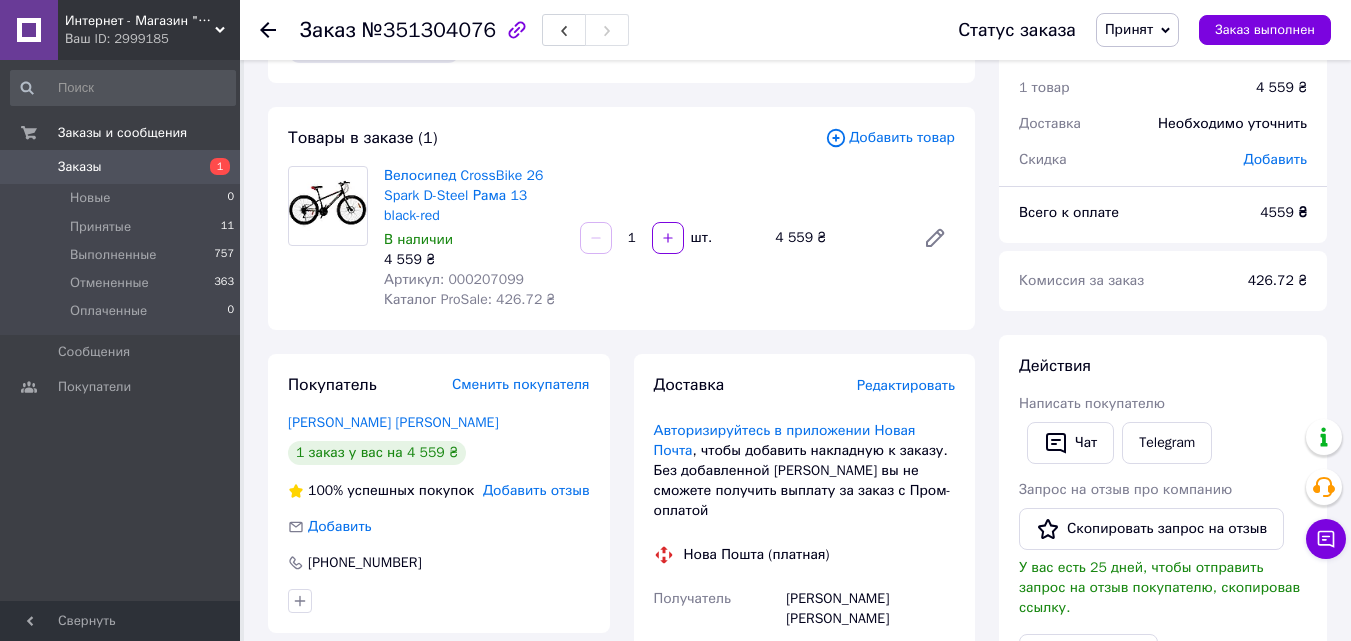 scroll, scrollTop: 200, scrollLeft: 0, axis: vertical 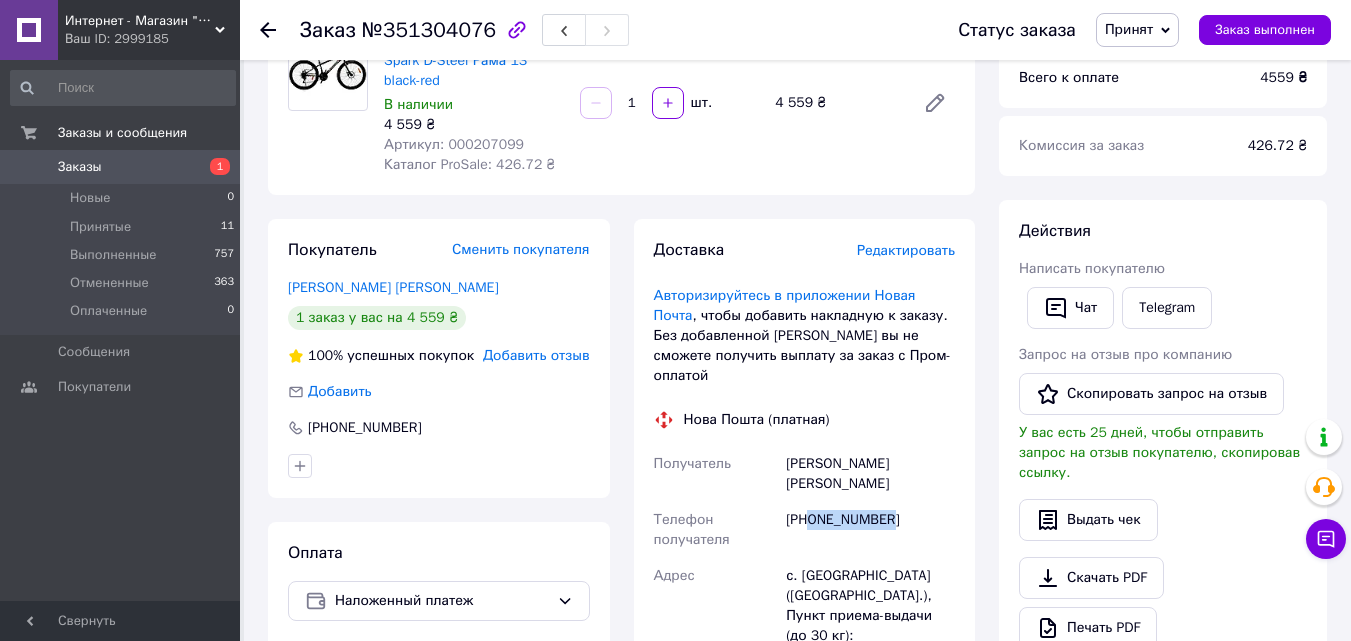 drag, startPoint x: 813, startPoint y: 482, endPoint x: 902, endPoint y: 485, distance: 89.050545 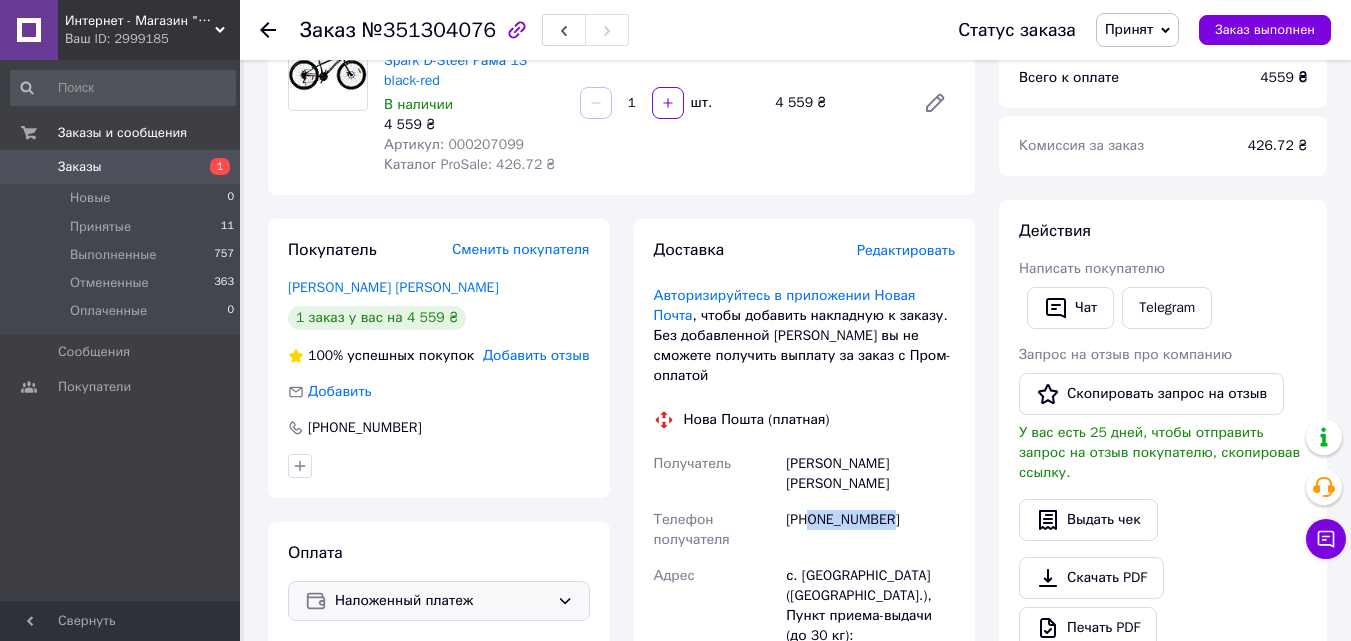copy on "0663364334" 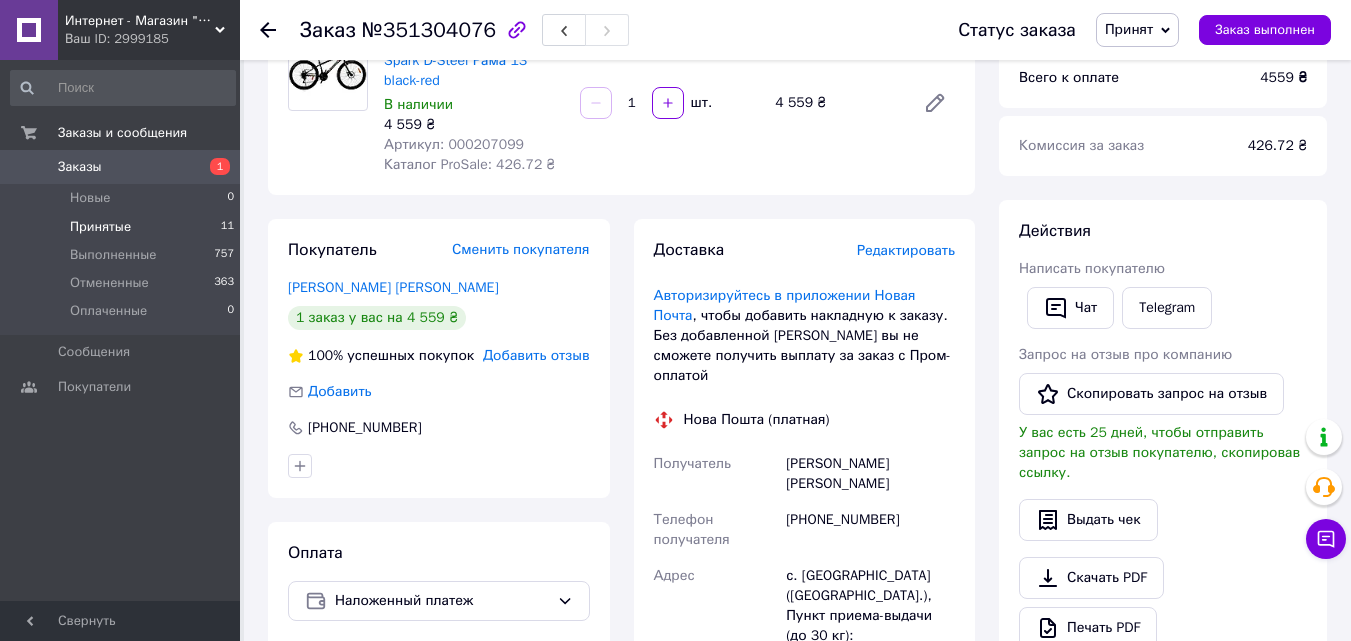 click on "Принятые" at bounding box center (100, 227) 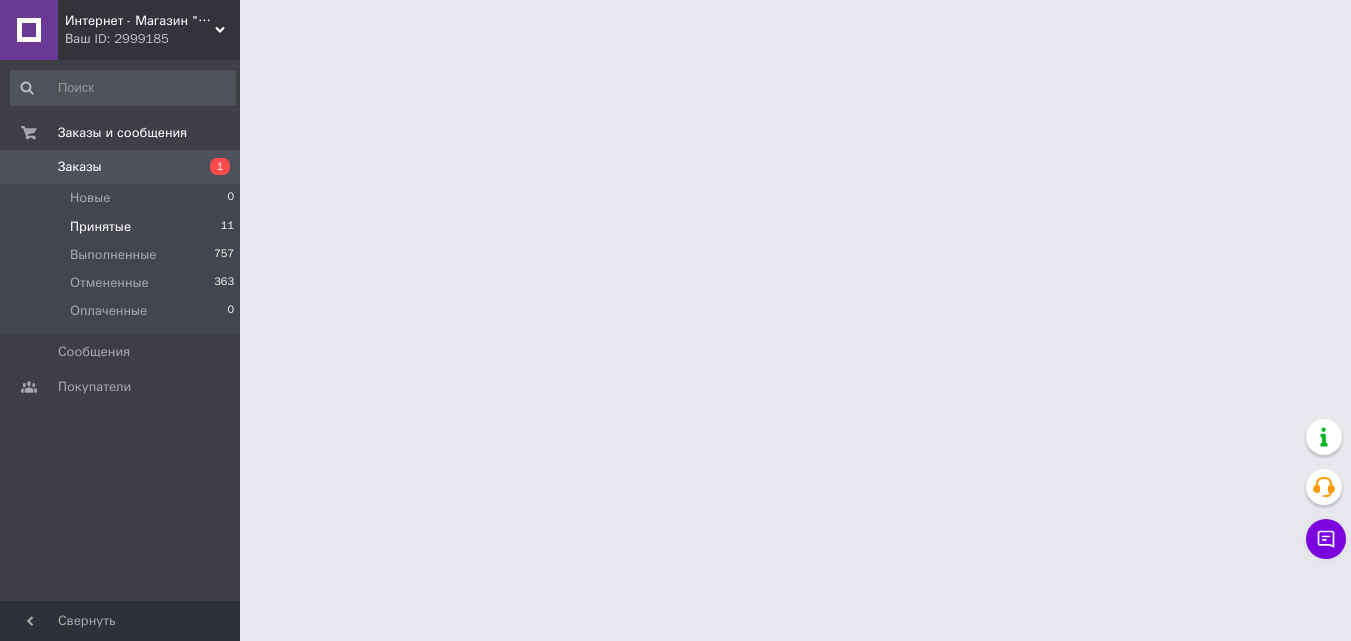 scroll, scrollTop: 0, scrollLeft: 0, axis: both 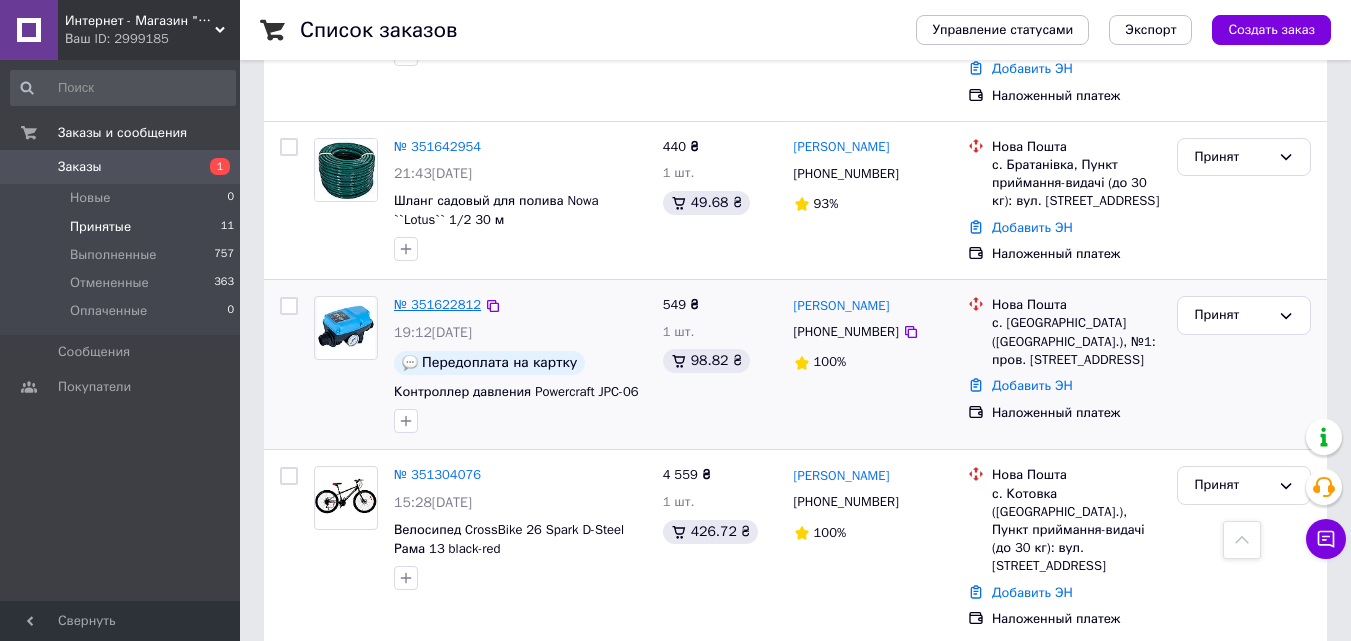 click on "№ 351622812" at bounding box center (437, 304) 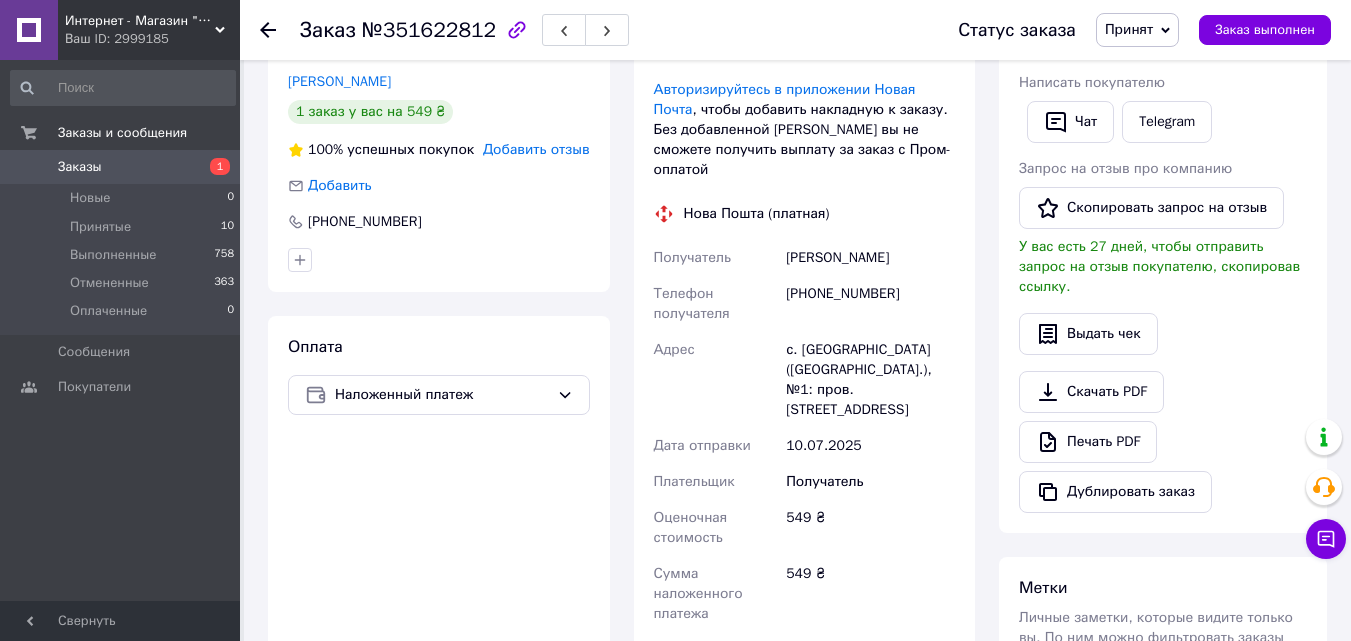 scroll, scrollTop: 380, scrollLeft: 0, axis: vertical 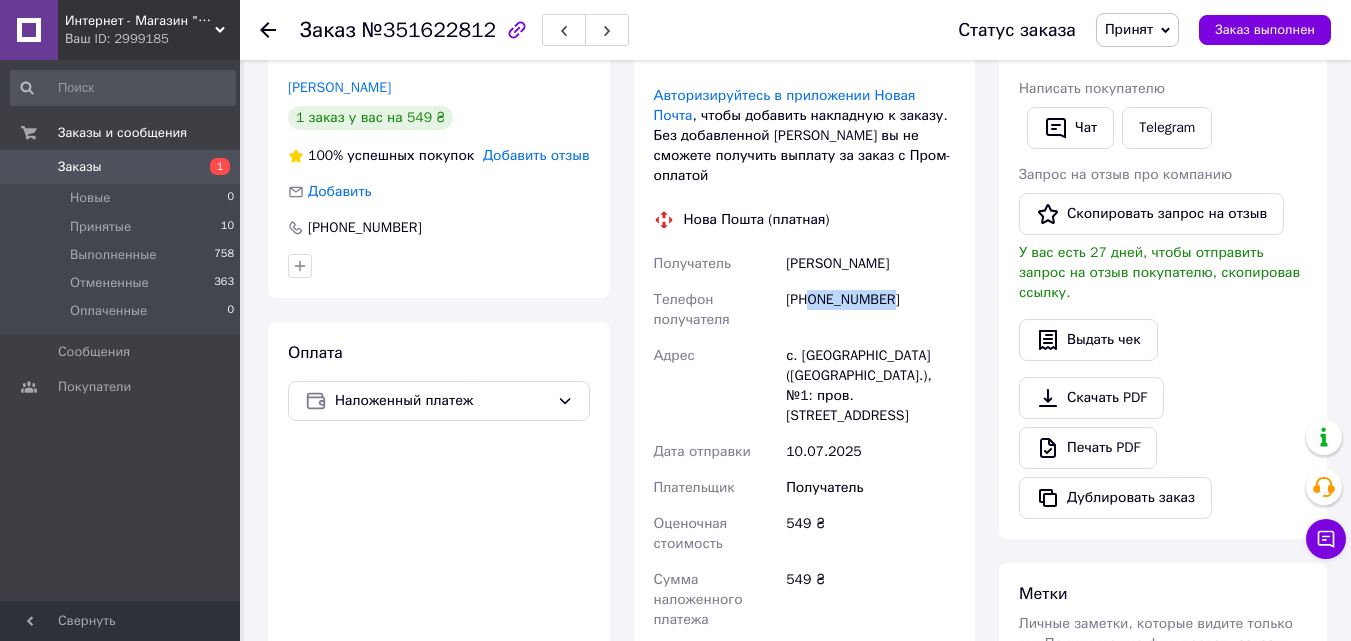 drag, startPoint x: 814, startPoint y: 276, endPoint x: 887, endPoint y: 264, distance: 73.97973 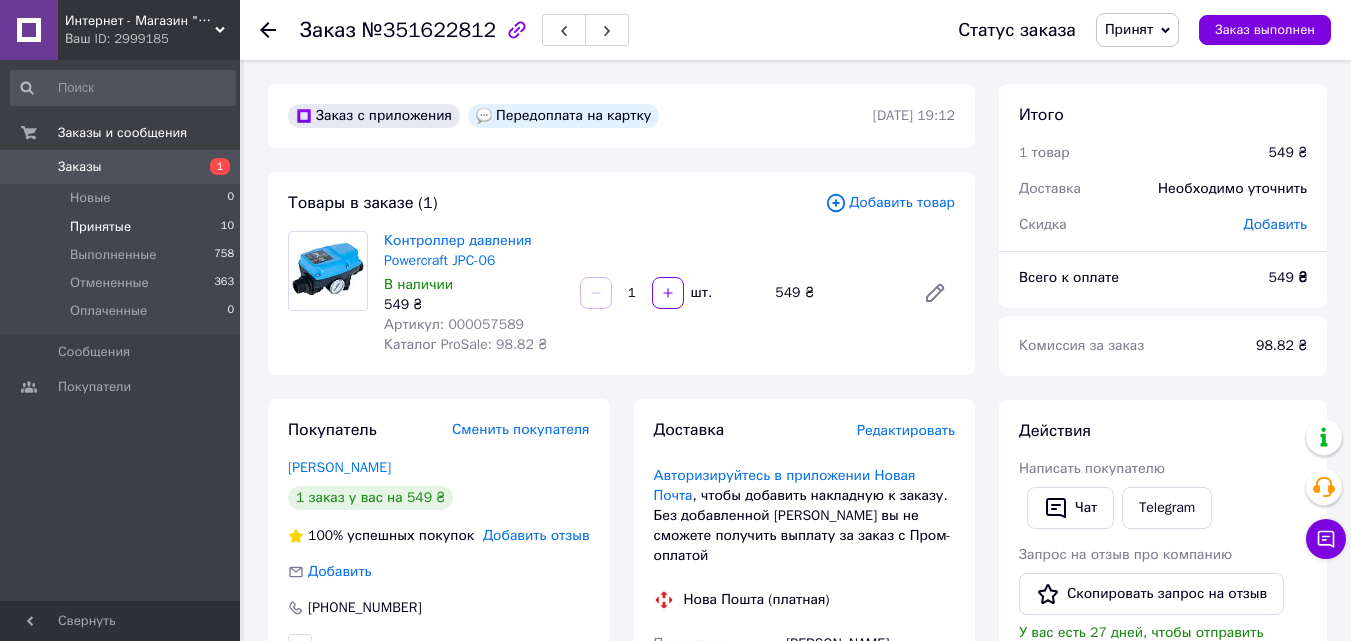 click on "Принятые 10" at bounding box center (123, 227) 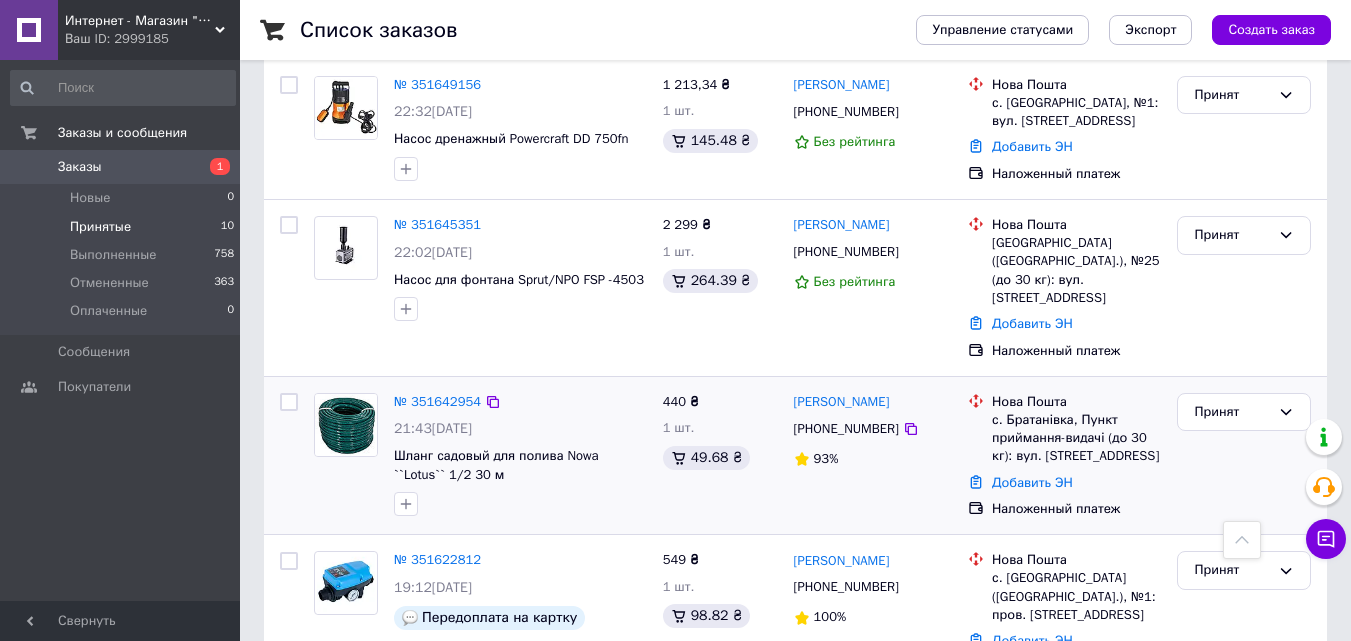 scroll, scrollTop: 1049, scrollLeft: 0, axis: vertical 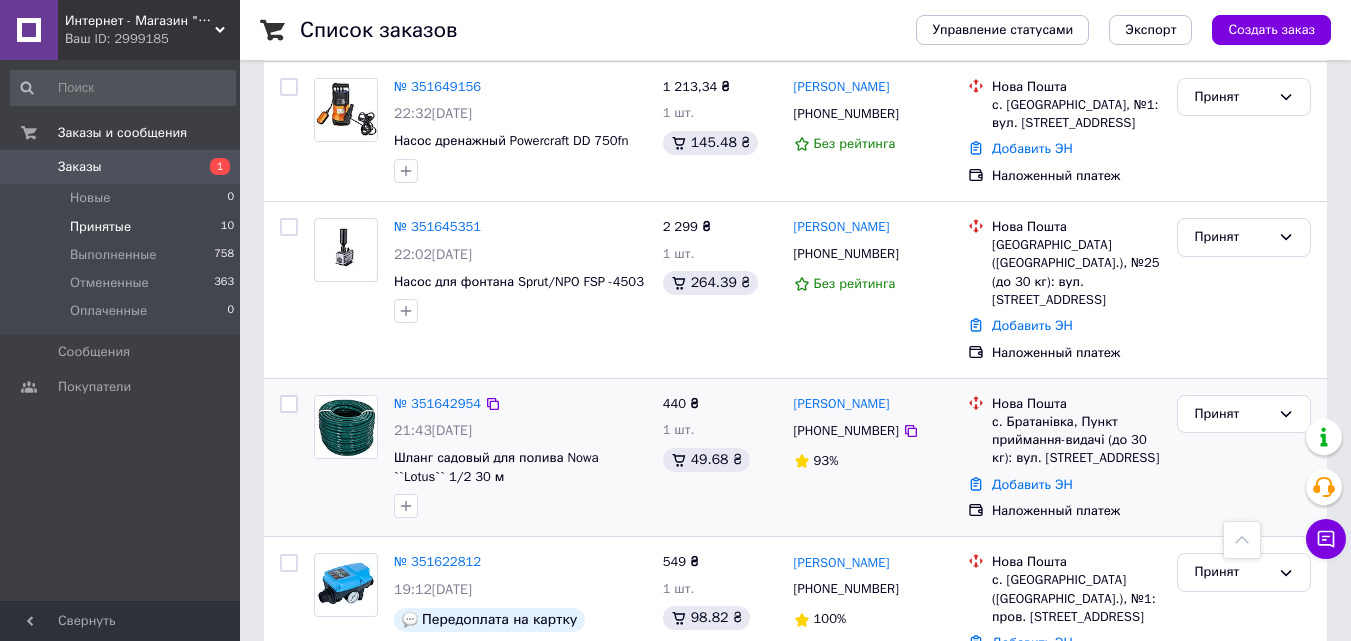 click on "№ 351642954" at bounding box center (437, 404) 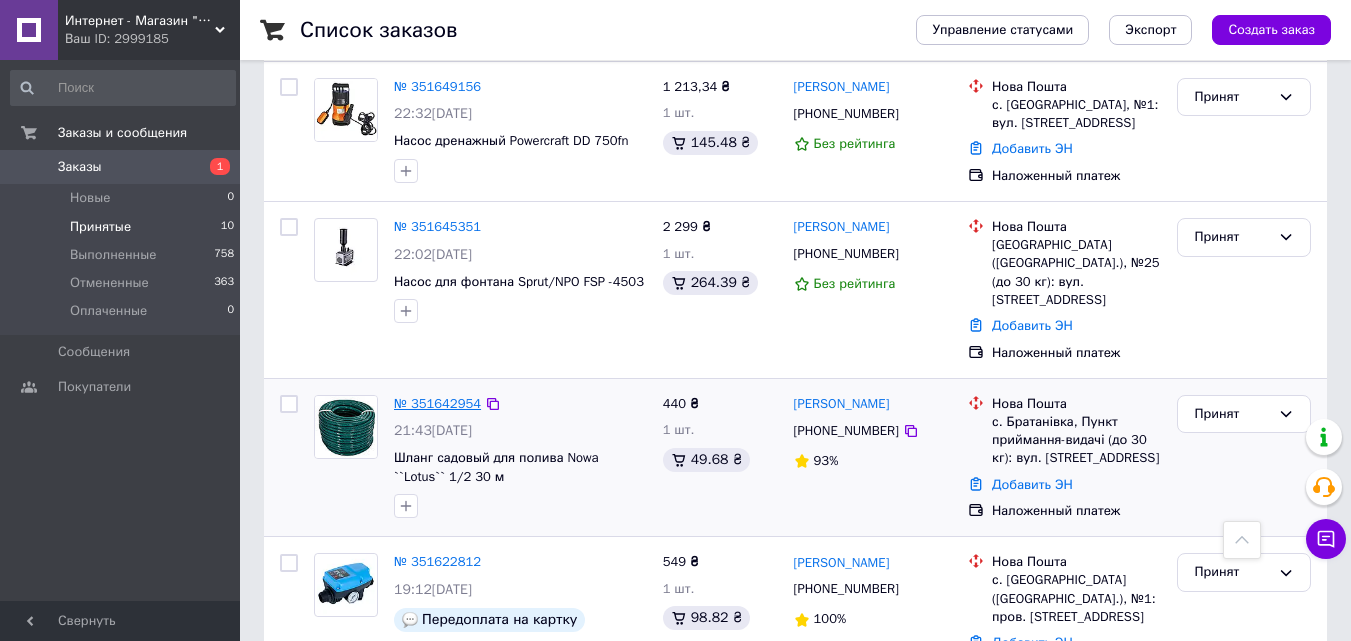 click on "№ 351642954" at bounding box center [437, 403] 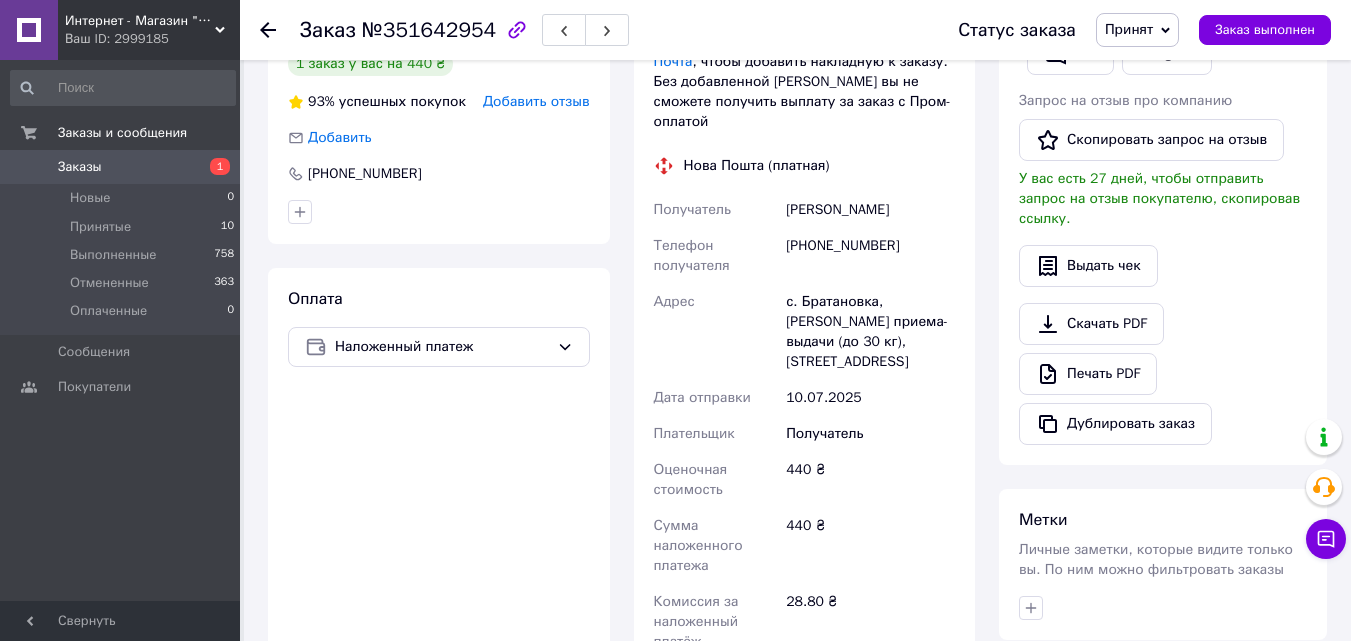 scroll, scrollTop: 260, scrollLeft: 0, axis: vertical 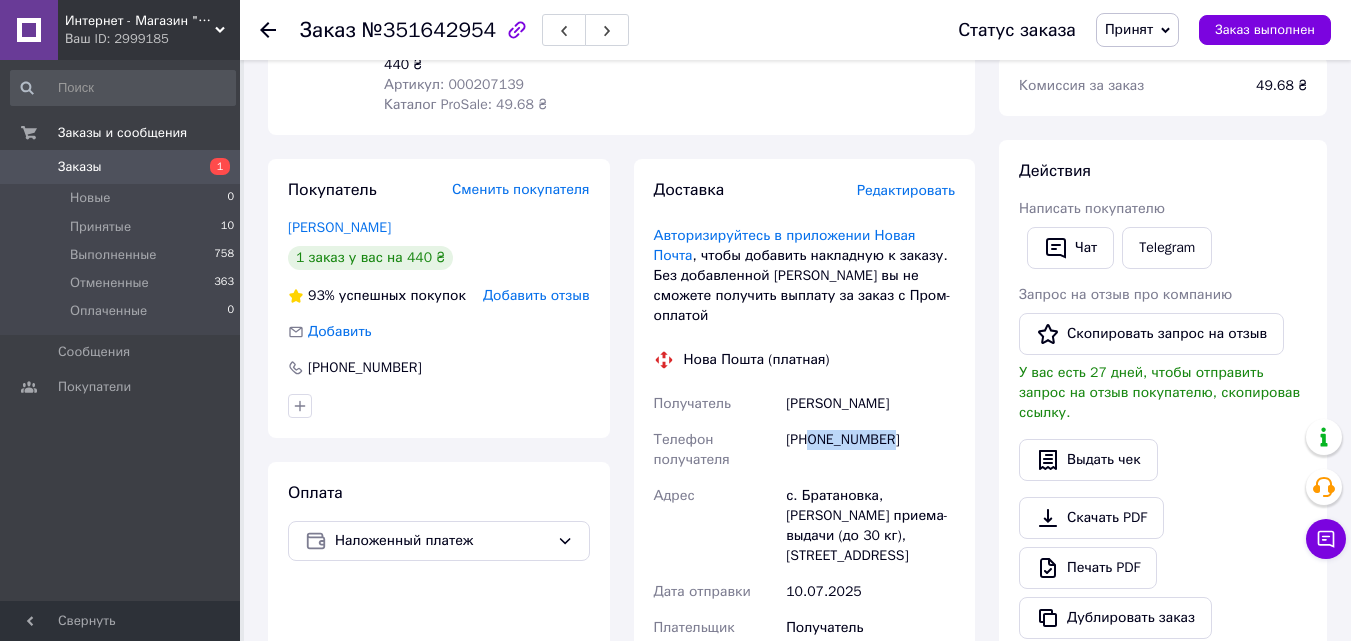 drag, startPoint x: 812, startPoint y: 397, endPoint x: 892, endPoint y: 402, distance: 80.1561 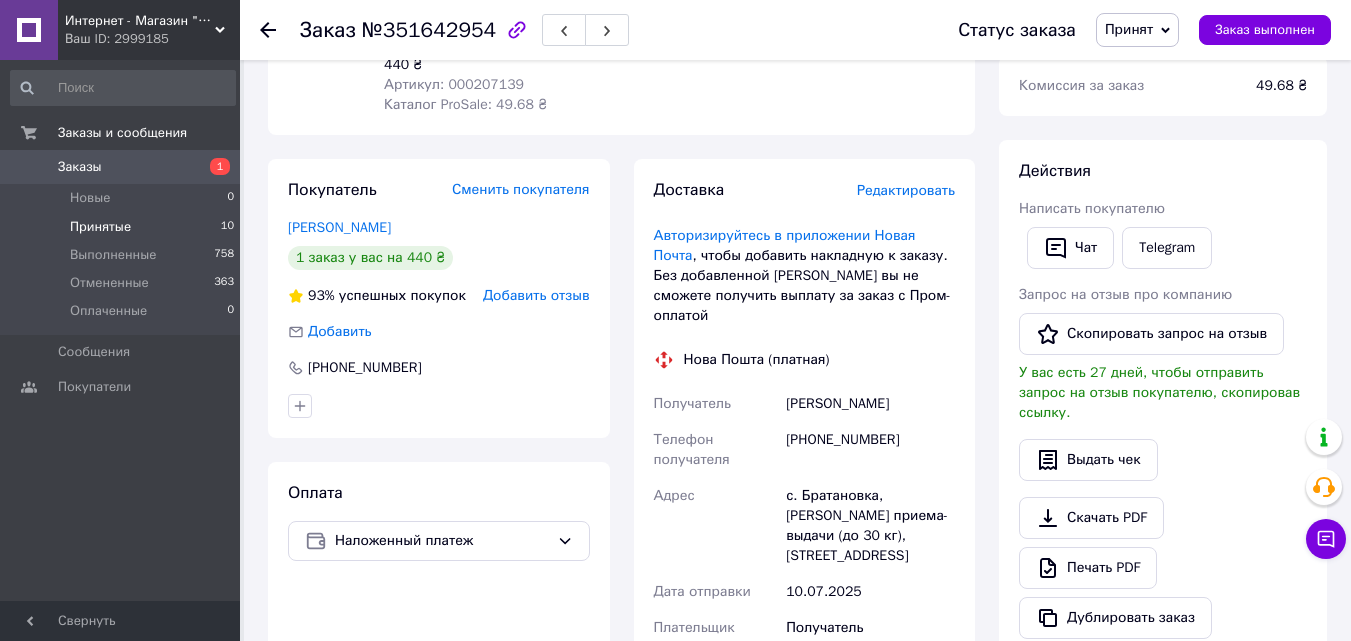 click on "Принятые 10" at bounding box center (123, 227) 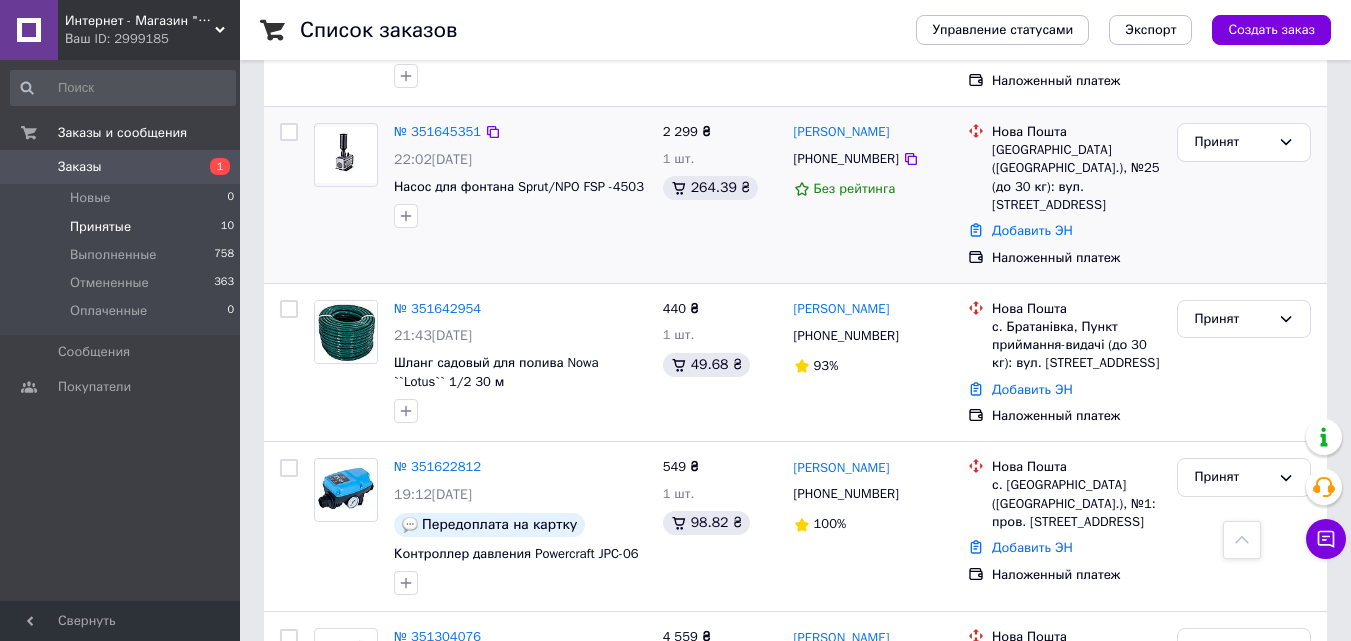 scroll, scrollTop: 949, scrollLeft: 0, axis: vertical 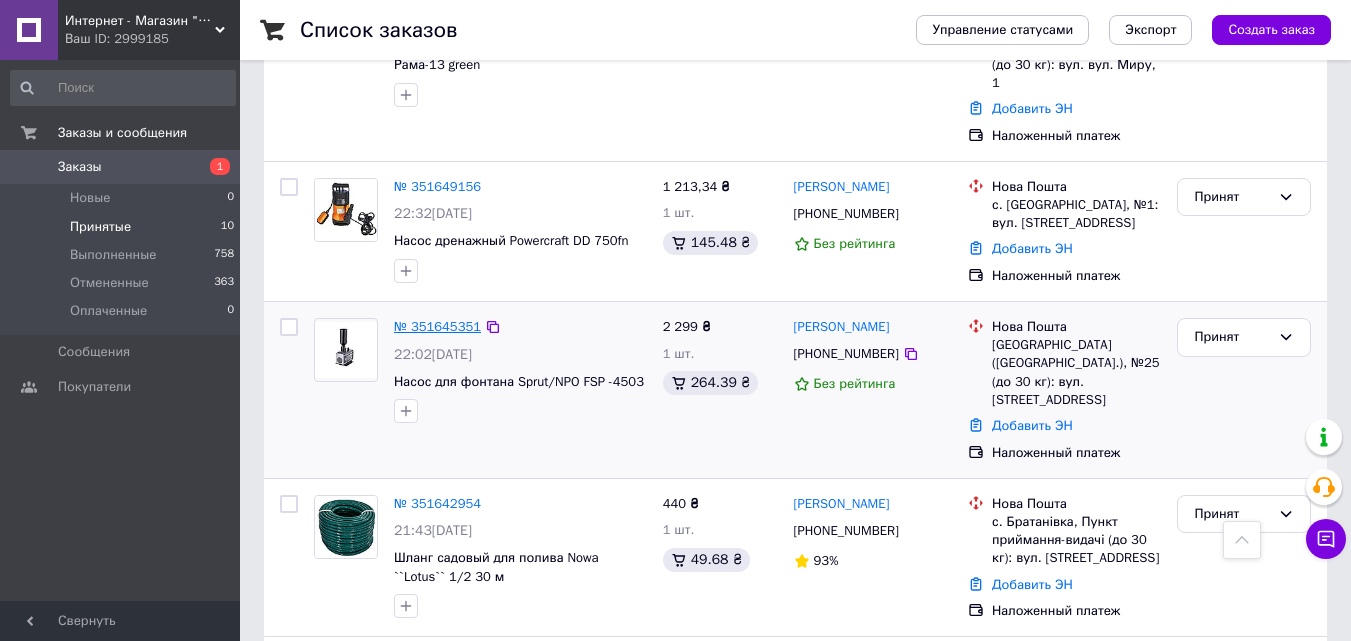 click on "№ 351645351" at bounding box center (437, 326) 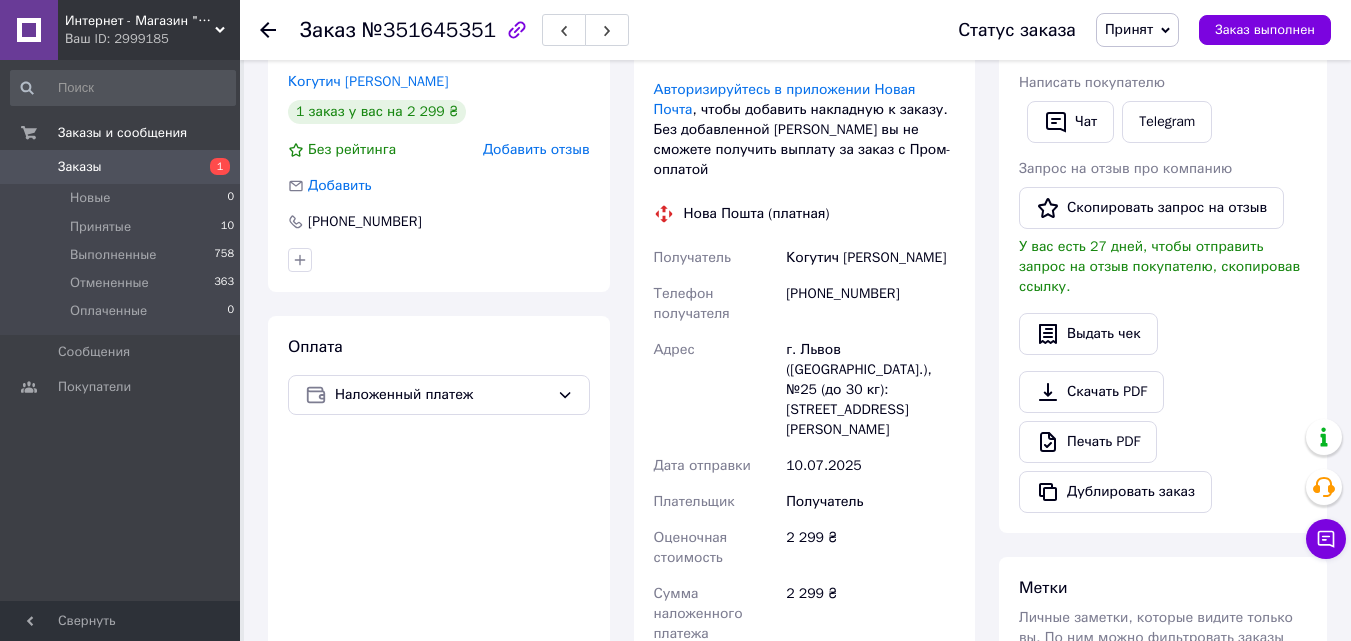 scroll, scrollTop: 400, scrollLeft: 0, axis: vertical 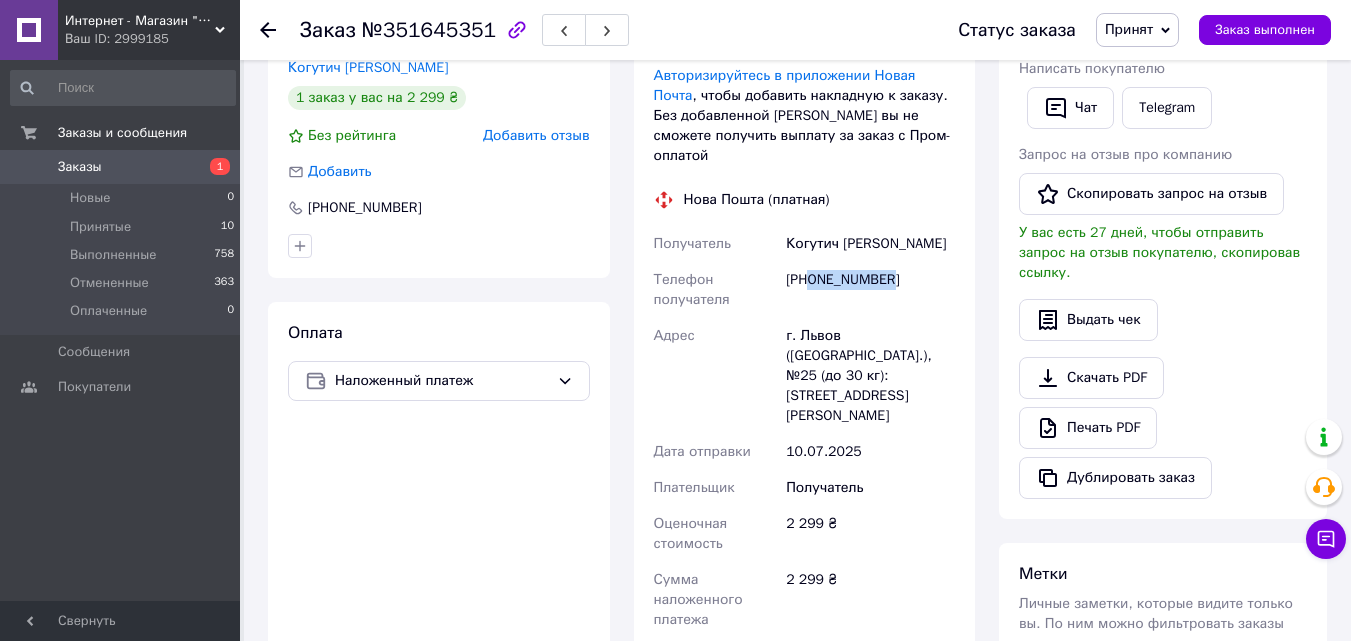 drag, startPoint x: 812, startPoint y: 263, endPoint x: 885, endPoint y: 260, distance: 73.061615 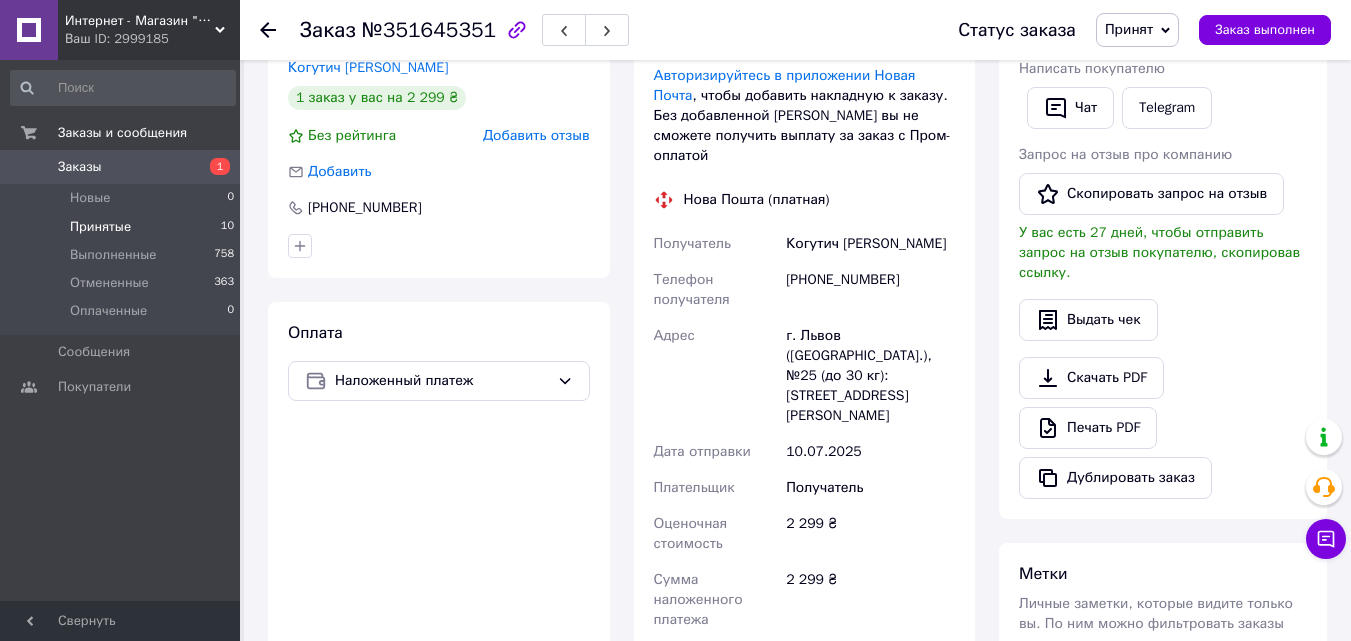 click on "Принятые" at bounding box center [100, 227] 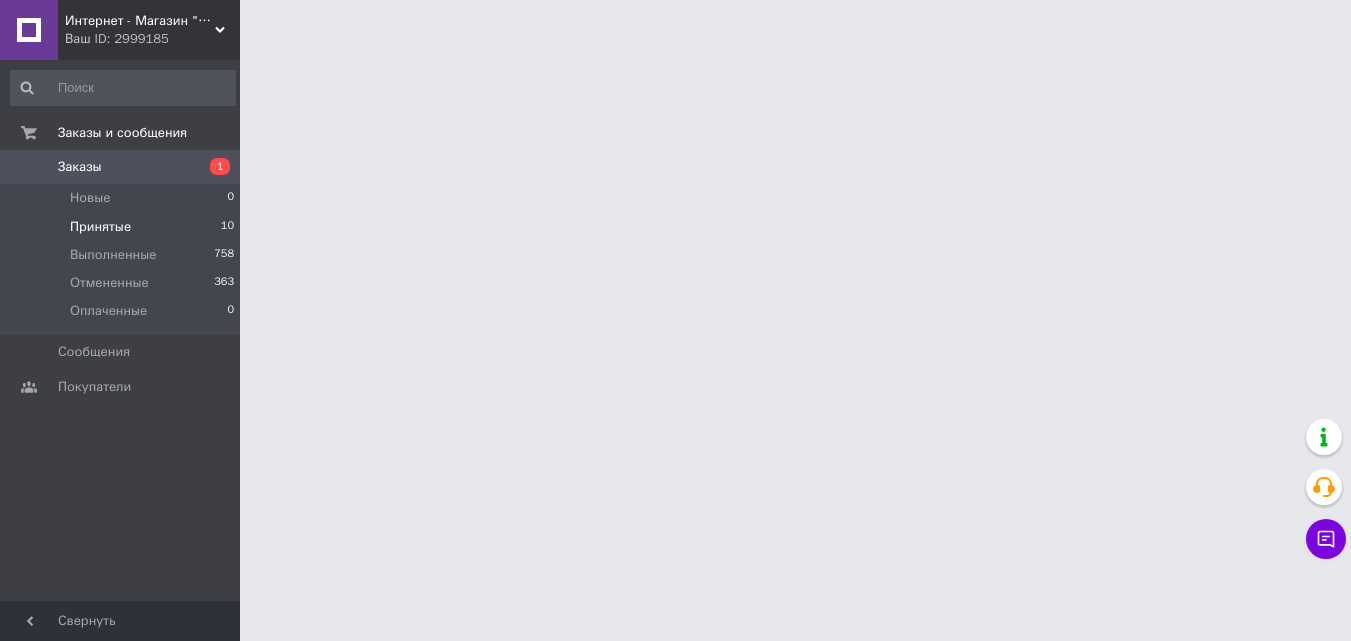 scroll, scrollTop: 0, scrollLeft: 0, axis: both 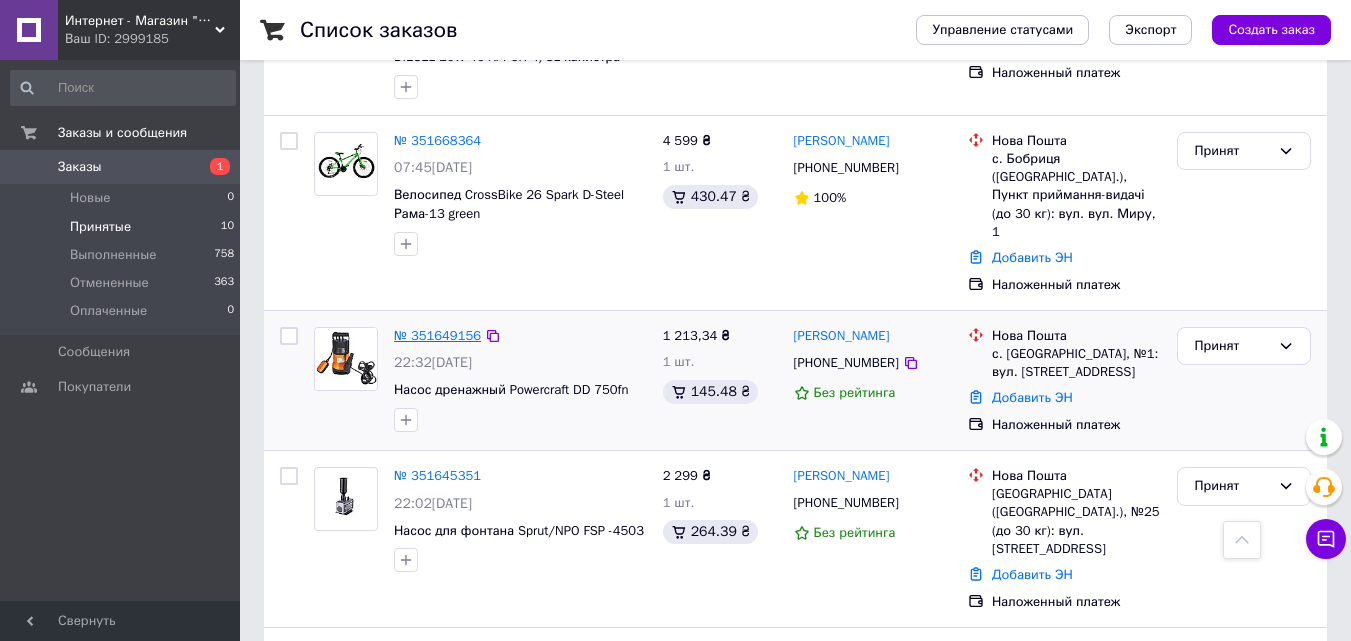 click on "№ 351649156" at bounding box center (437, 335) 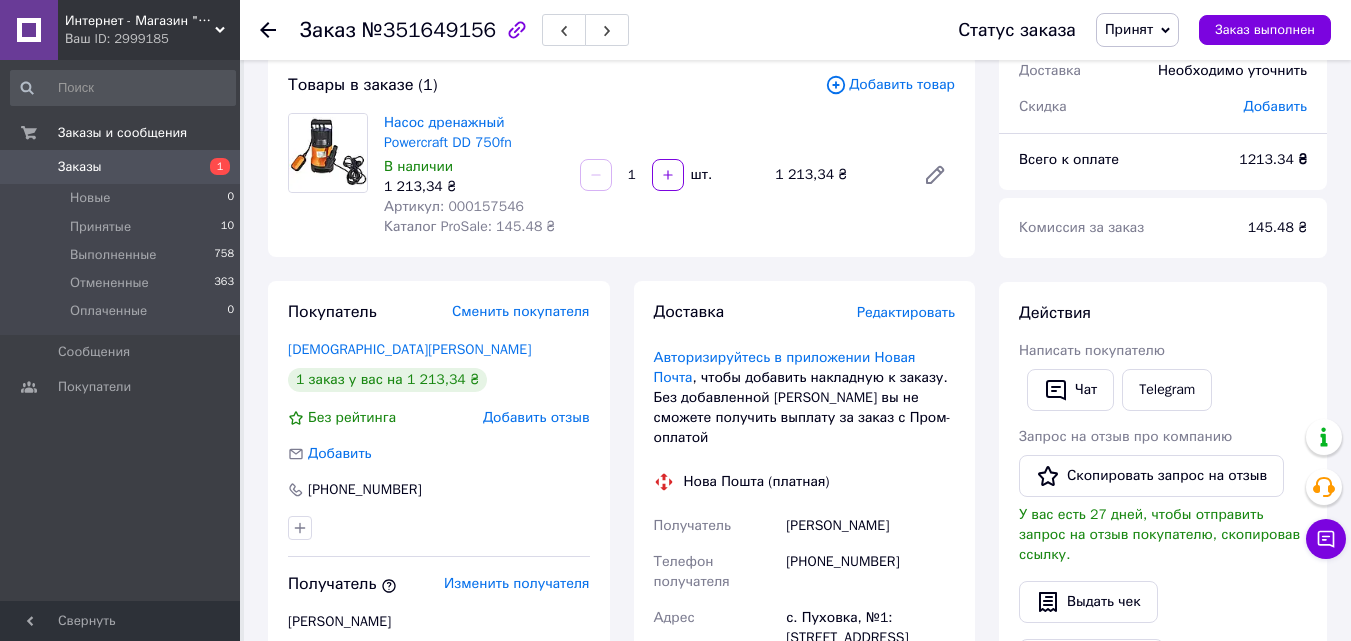 scroll, scrollTop: 300, scrollLeft: 0, axis: vertical 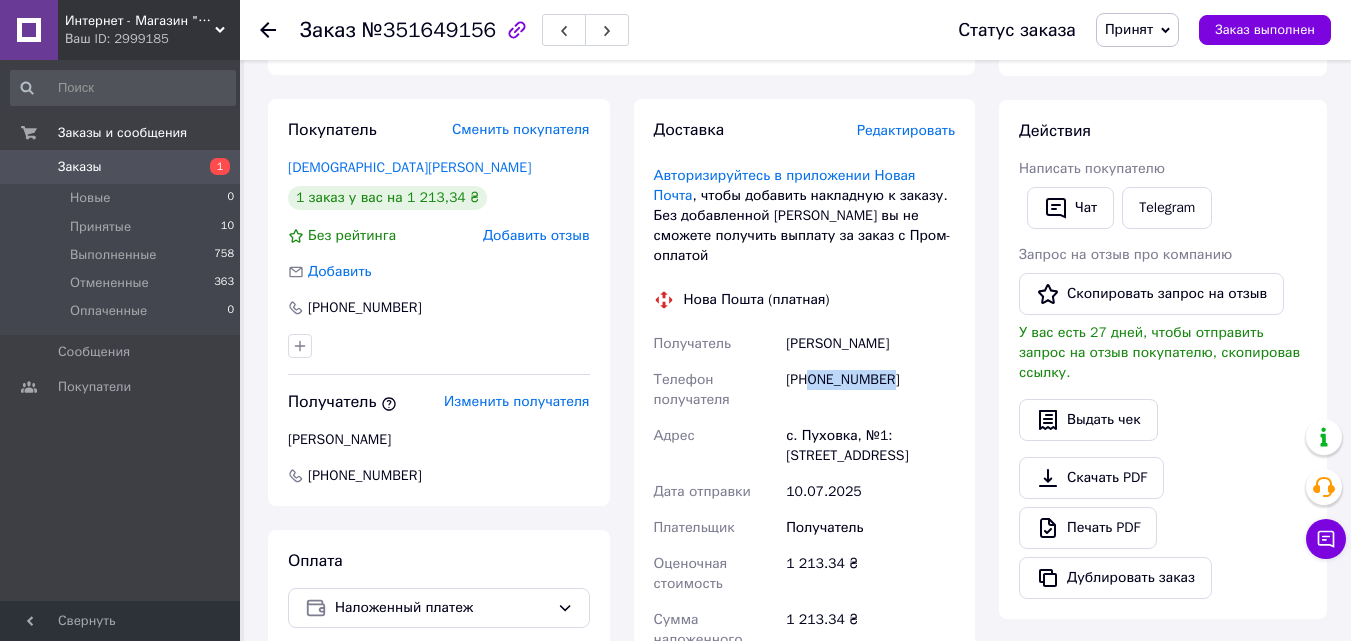 drag, startPoint x: 812, startPoint y: 360, endPoint x: 896, endPoint y: 354, distance: 84.21401 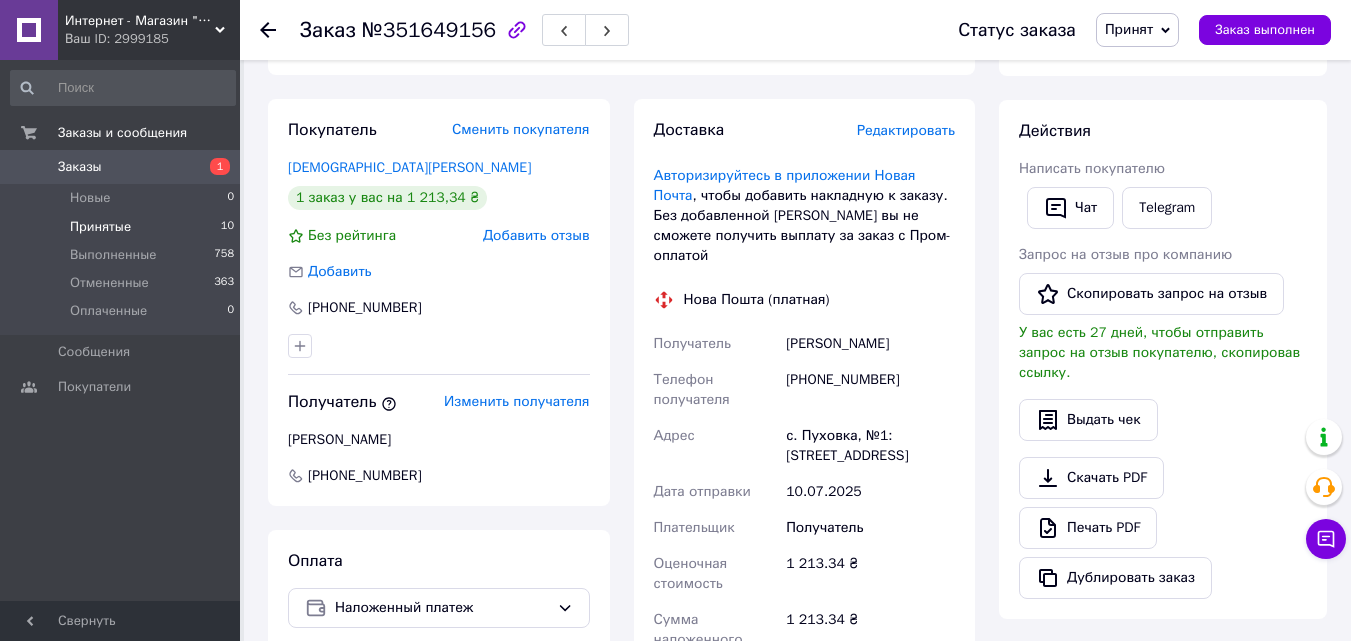 click on "Принятые" at bounding box center [100, 227] 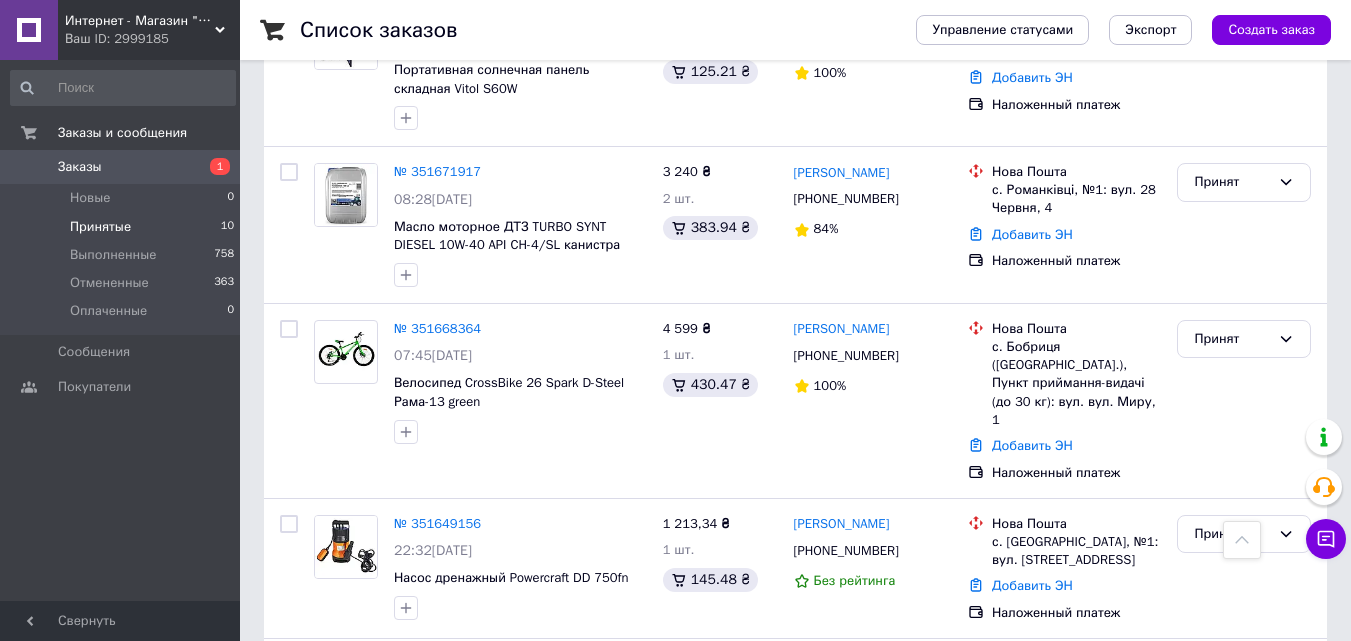 scroll, scrollTop: 700, scrollLeft: 0, axis: vertical 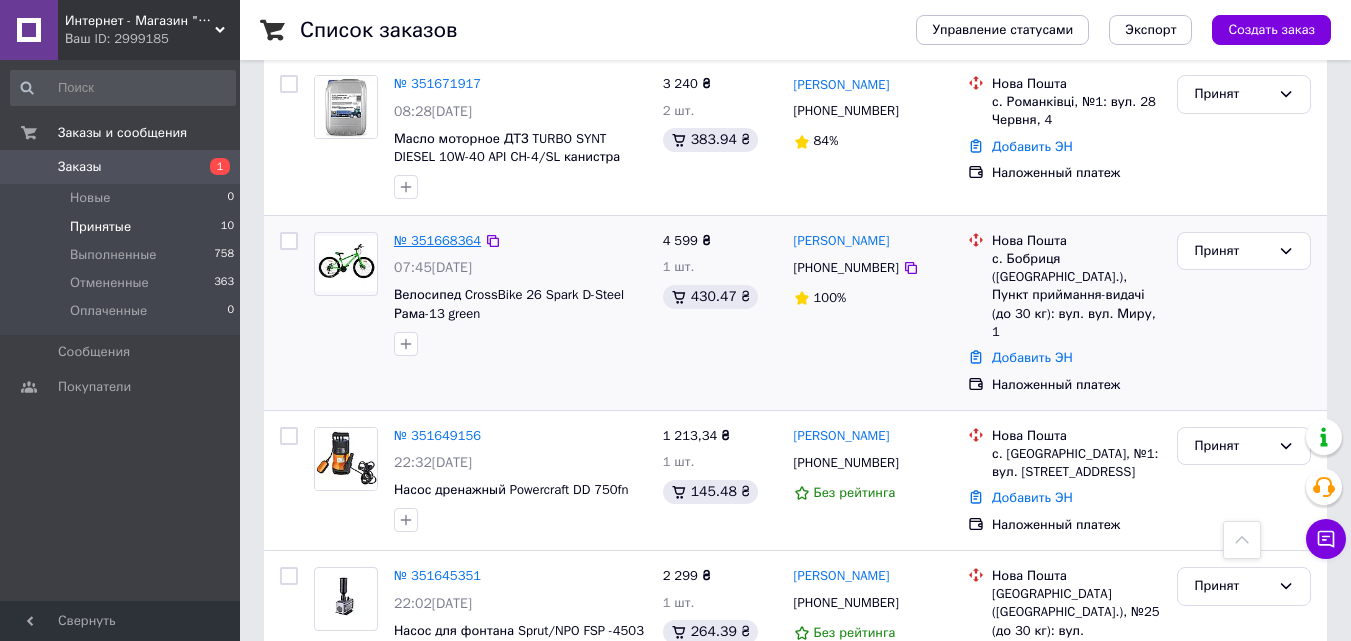 click on "№ 351668364" at bounding box center [437, 240] 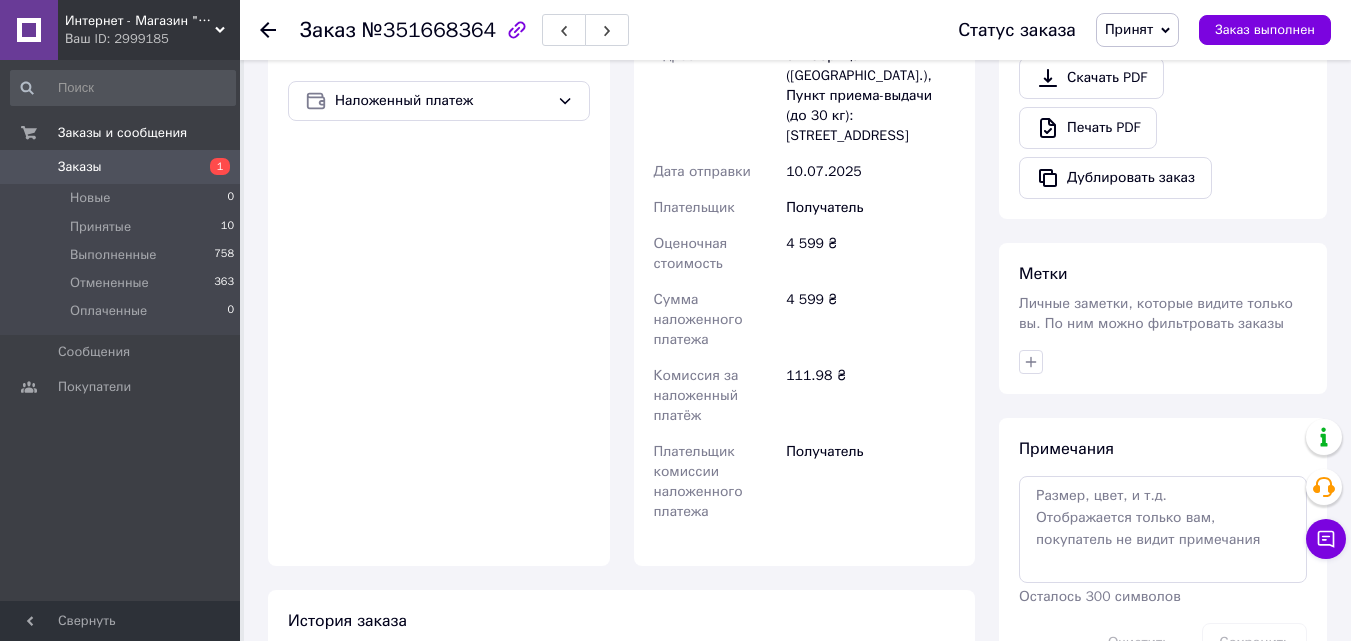 scroll, scrollTop: 500, scrollLeft: 0, axis: vertical 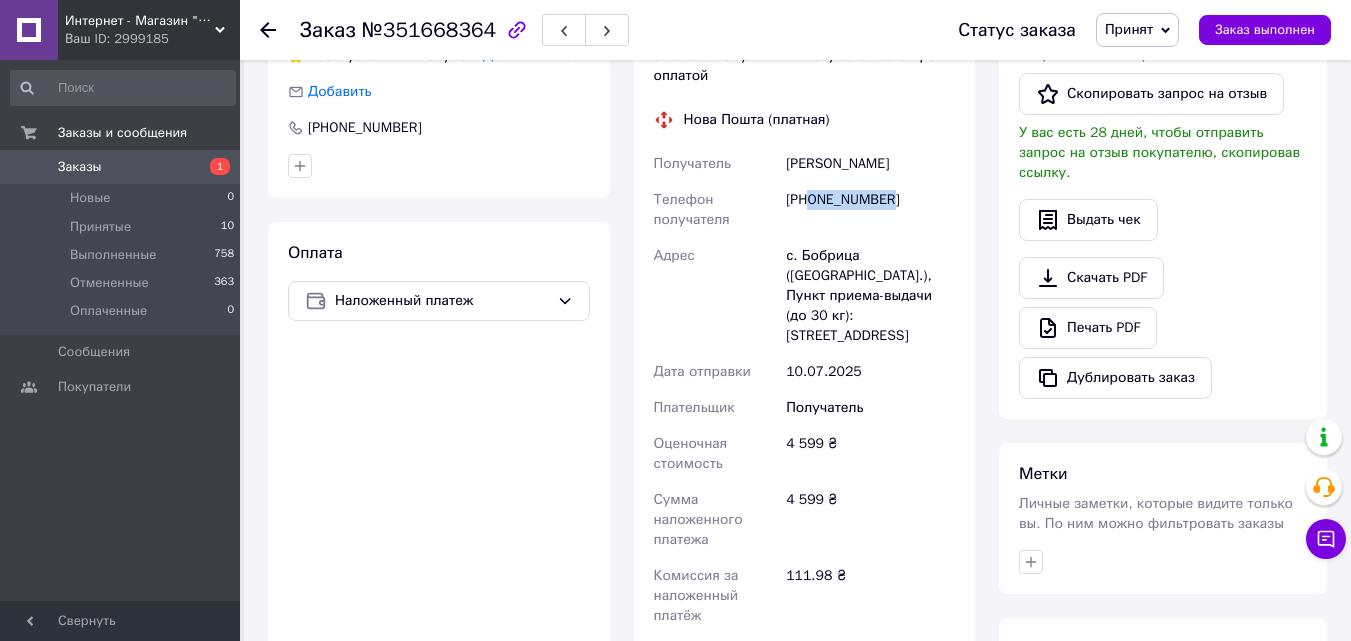 drag, startPoint x: 811, startPoint y: 160, endPoint x: 906, endPoint y: 155, distance: 95.131485 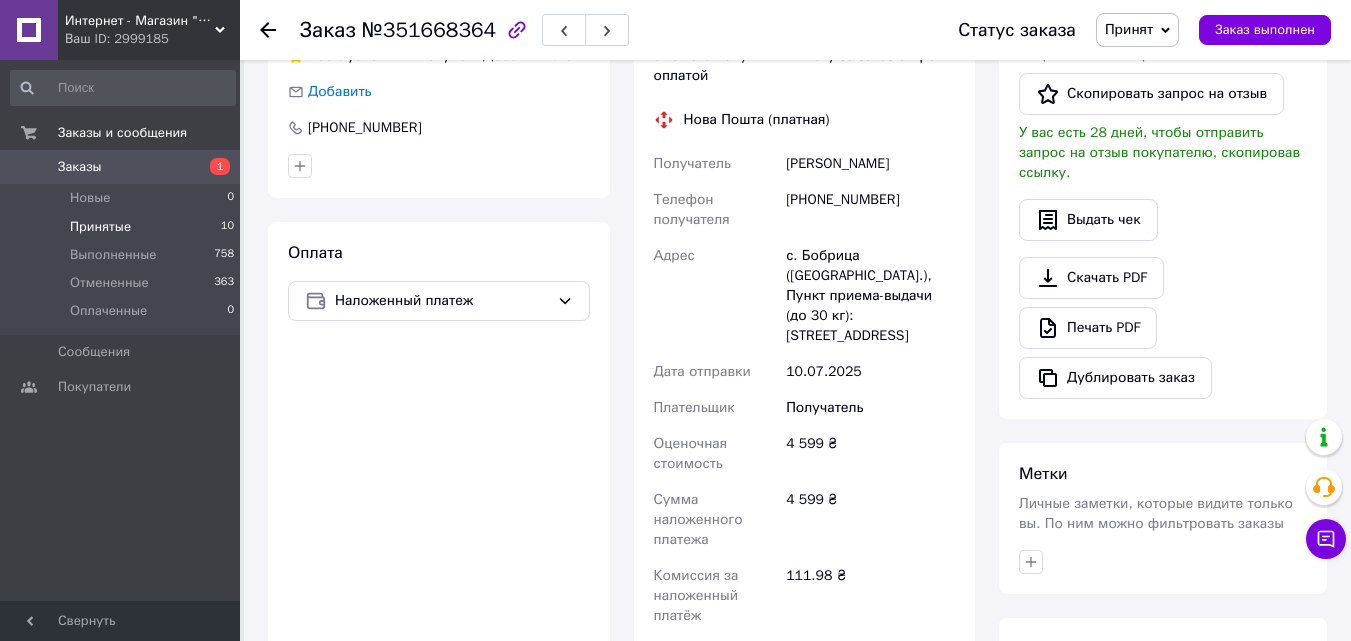 click on "Принятые" at bounding box center [100, 227] 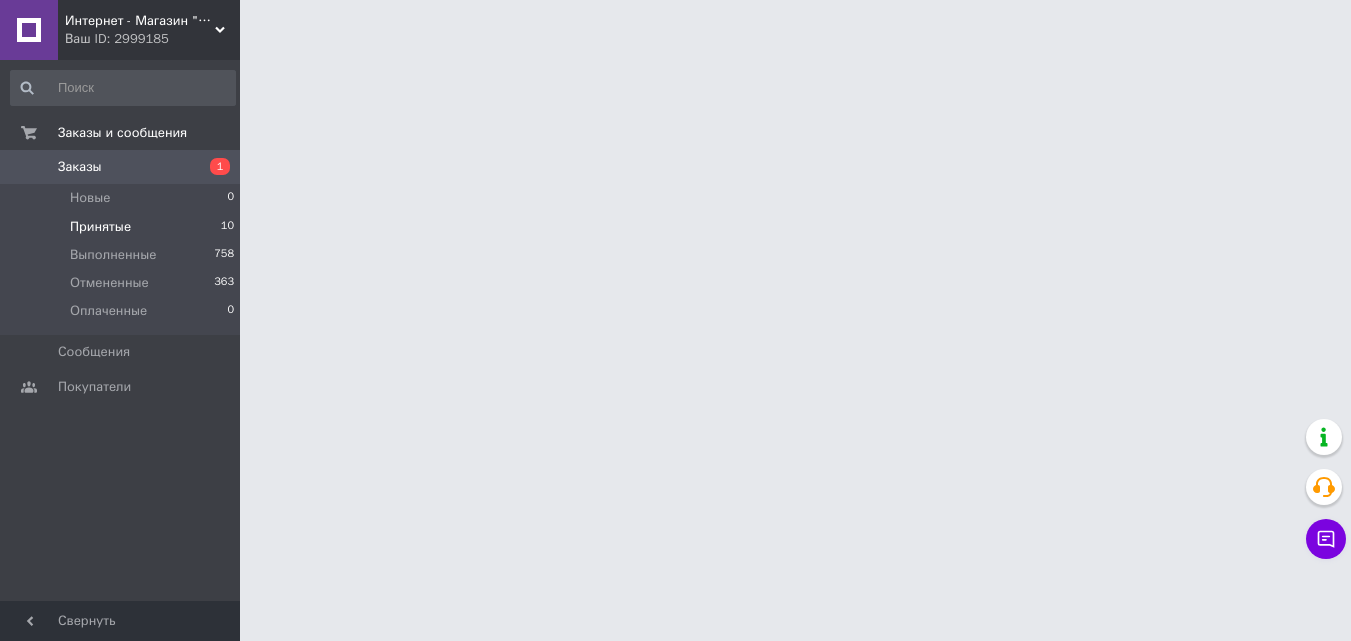 scroll, scrollTop: 0, scrollLeft: 0, axis: both 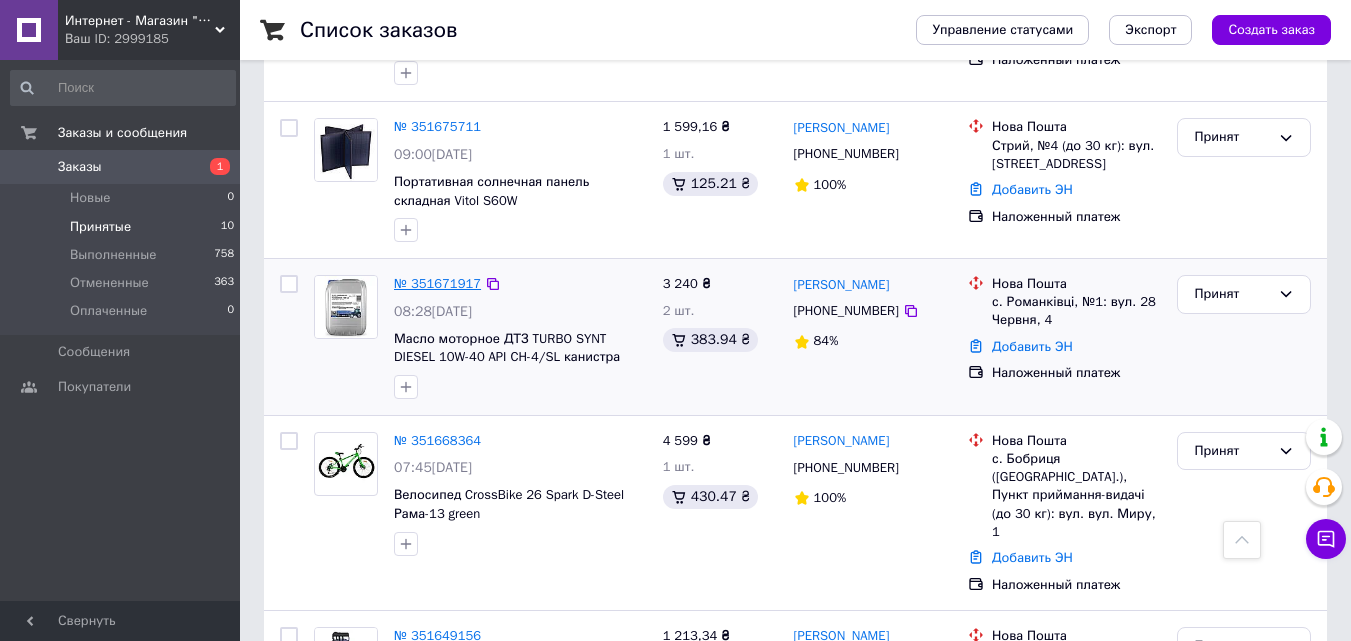 click on "№ 351671917" at bounding box center (437, 283) 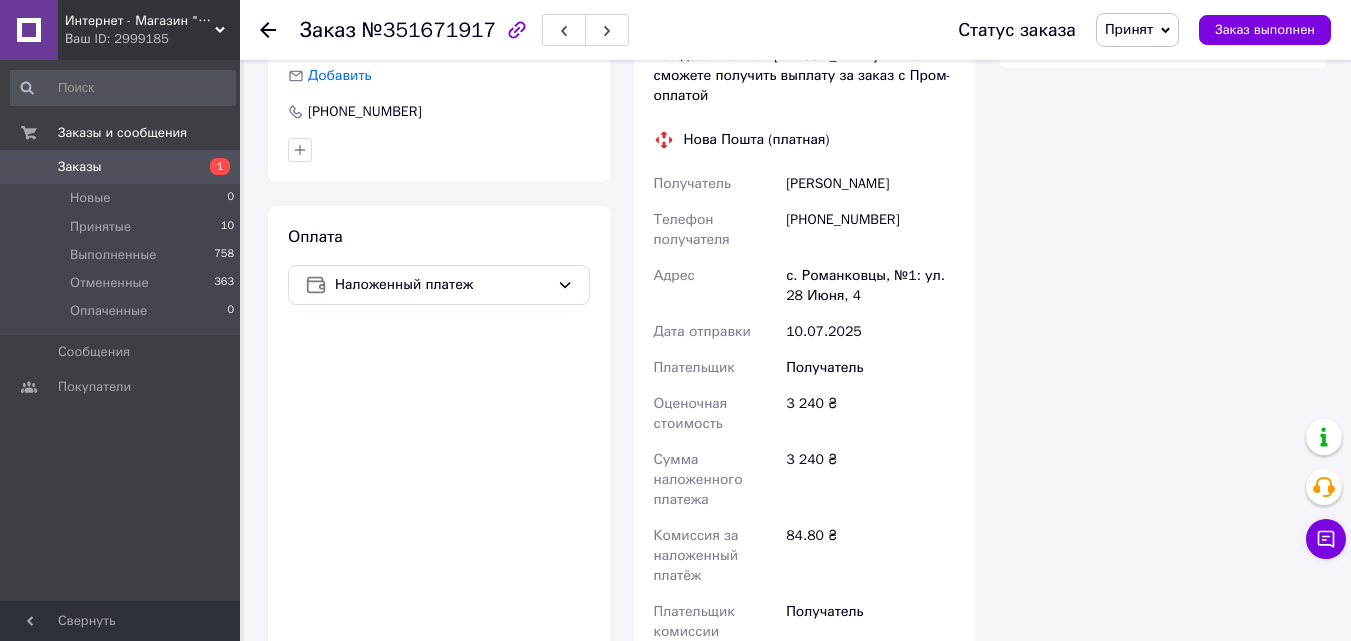 scroll, scrollTop: 200, scrollLeft: 0, axis: vertical 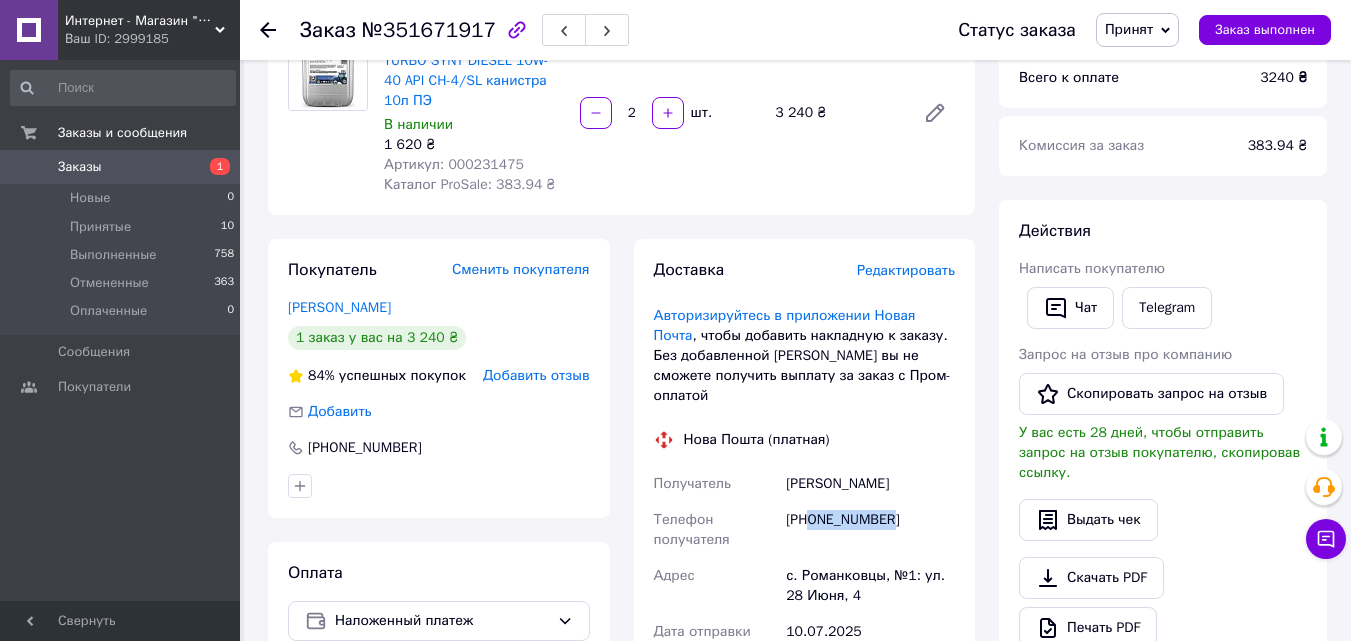 drag, startPoint x: 812, startPoint y: 498, endPoint x: 895, endPoint y: 503, distance: 83.15047 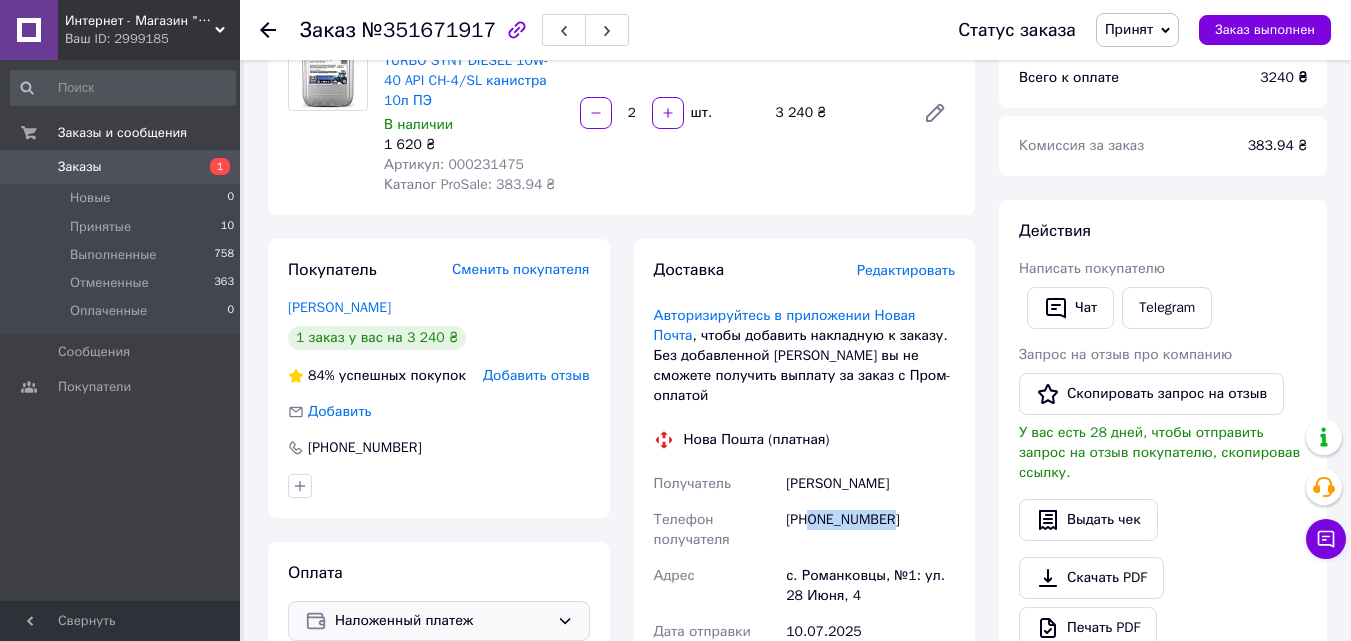 copy on "0673367612" 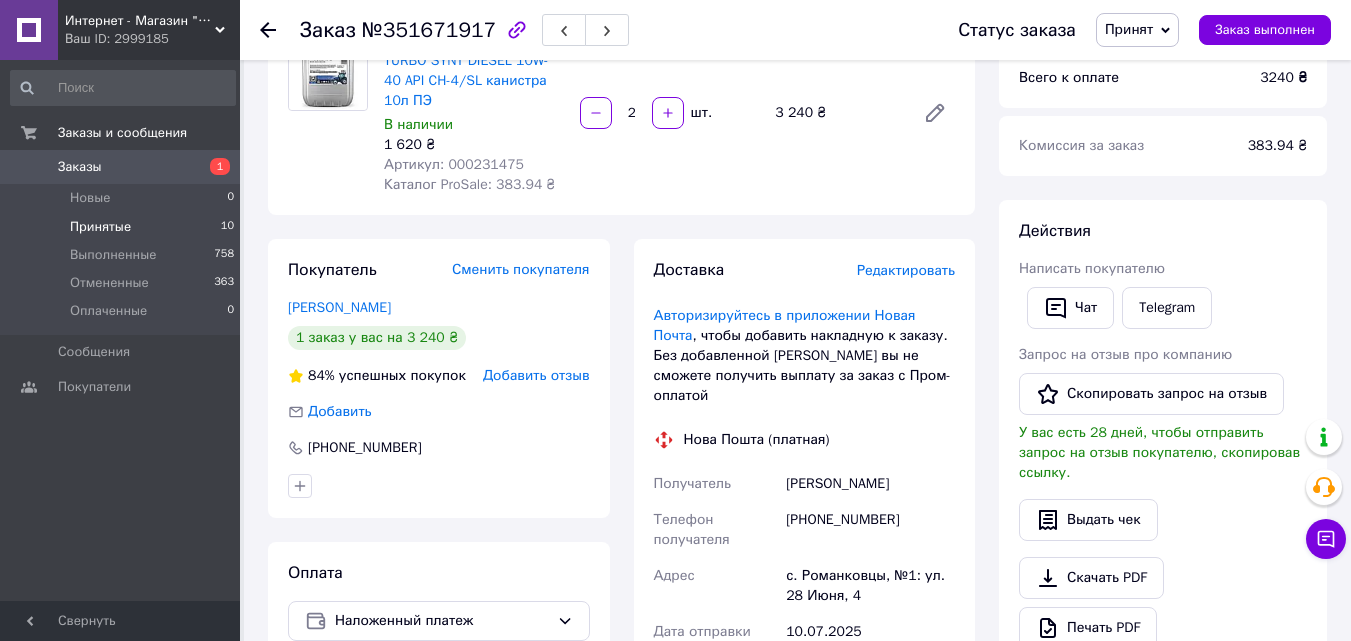 click on "Принятые 10" at bounding box center [123, 227] 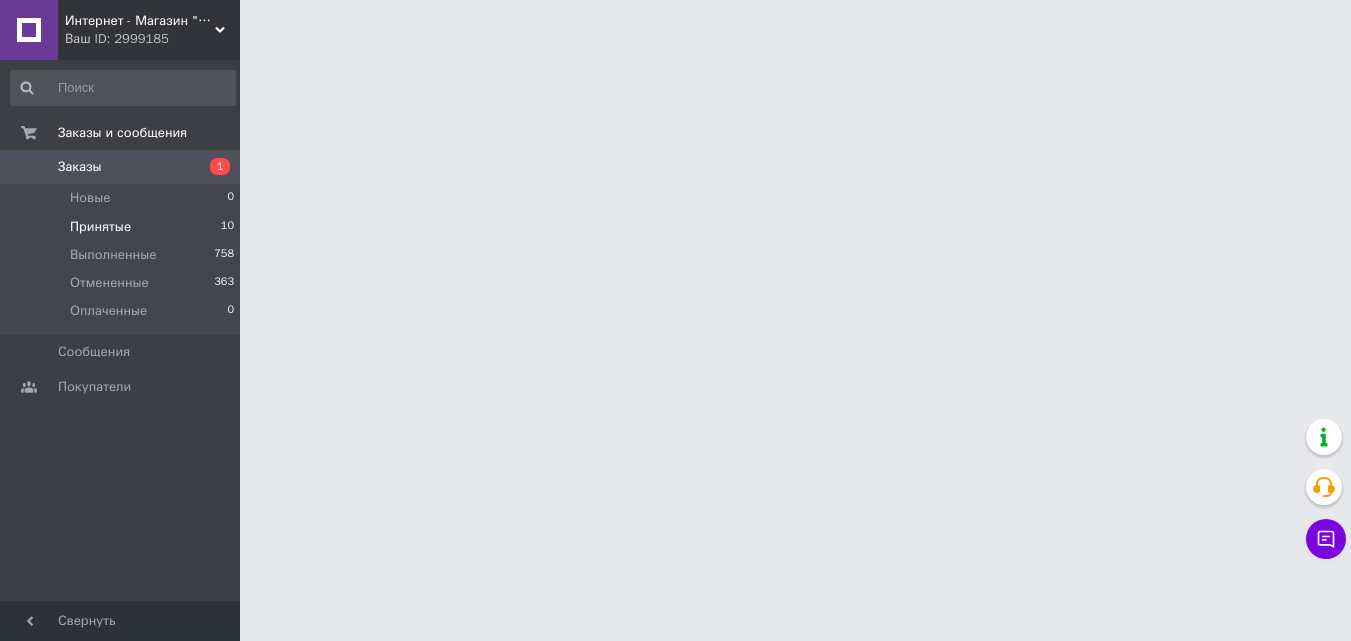 scroll, scrollTop: 0, scrollLeft: 0, axis: both 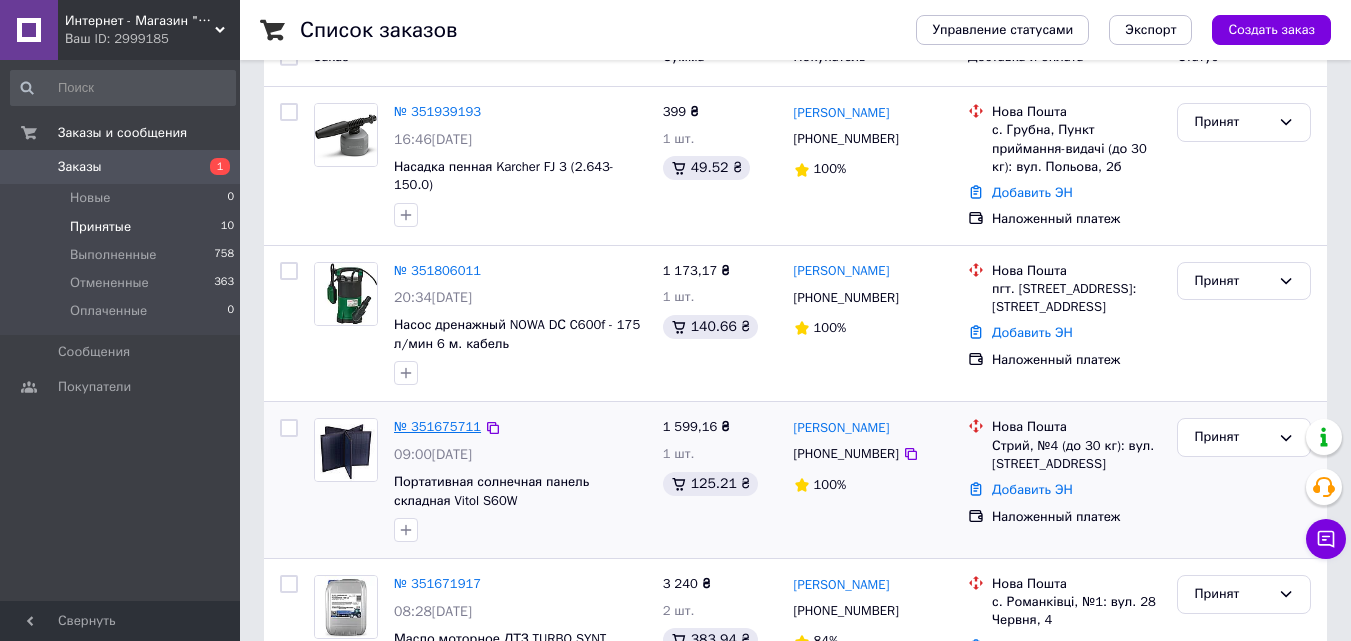 click on "№ 351675711" at bounding box center (437, 426) 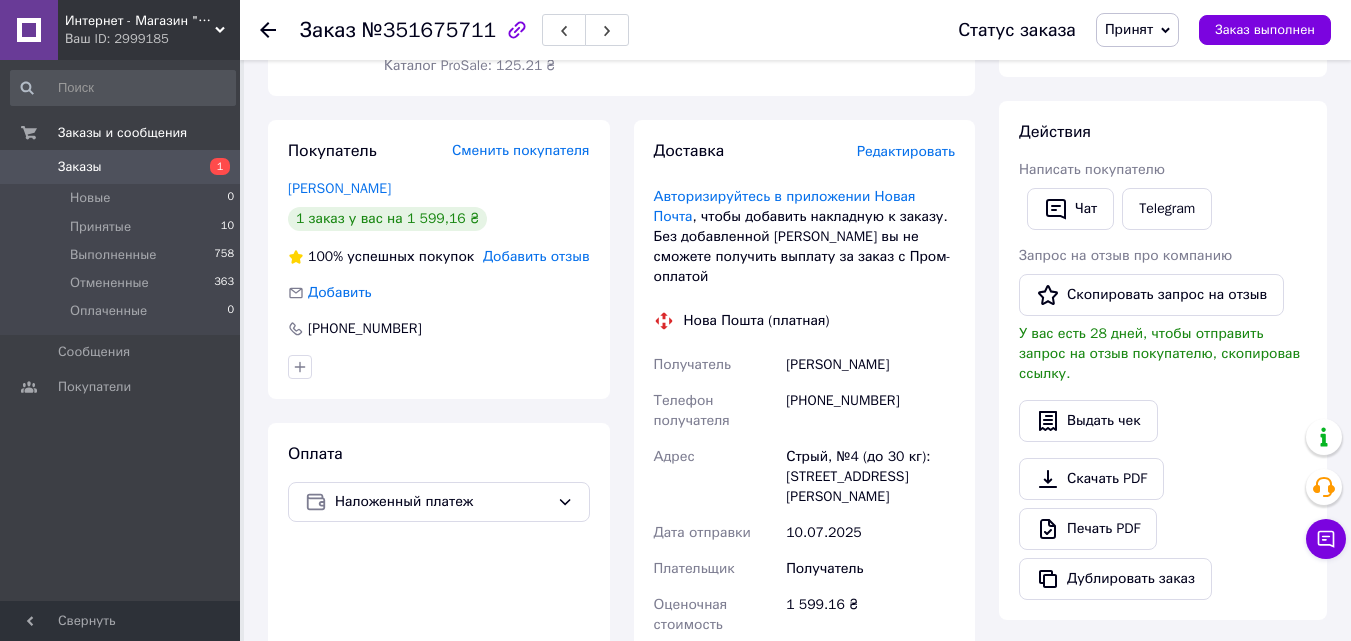 scroll, scrollTop: 300, scrollLeft: 0, axis: vertical 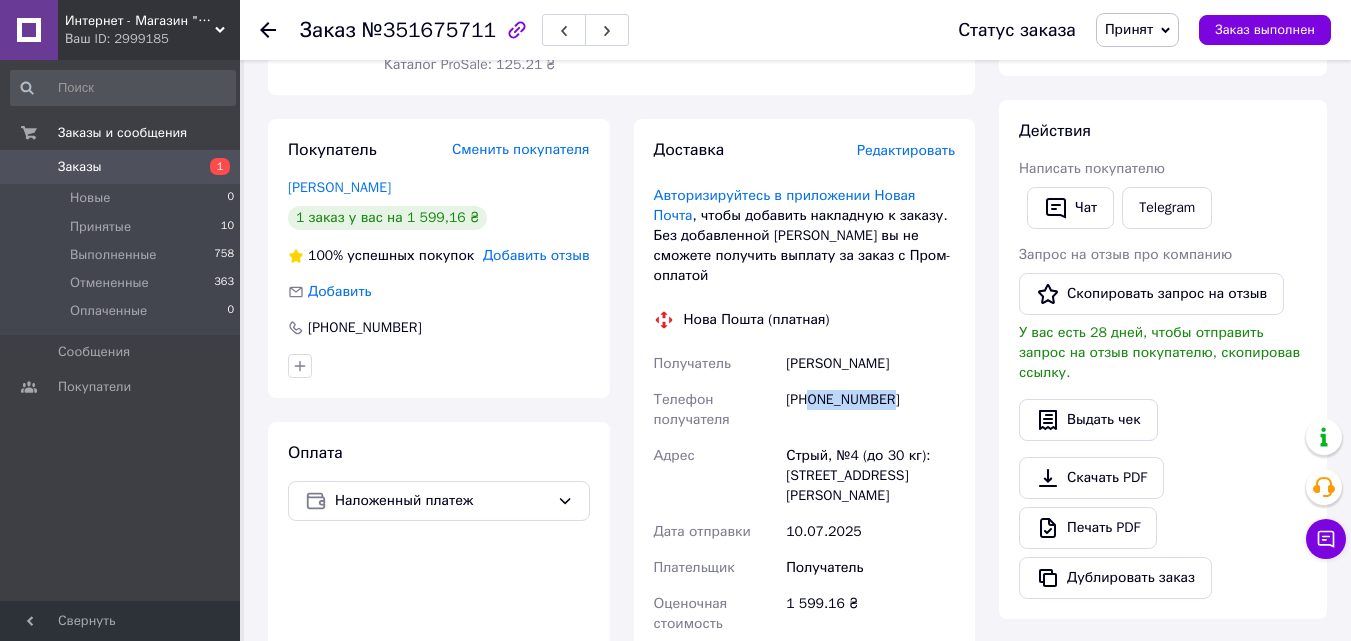 drag, startPoint x: 814, startPoint y: 362, endPoint x: 903, endPoint y: 369, distance: 89.27486 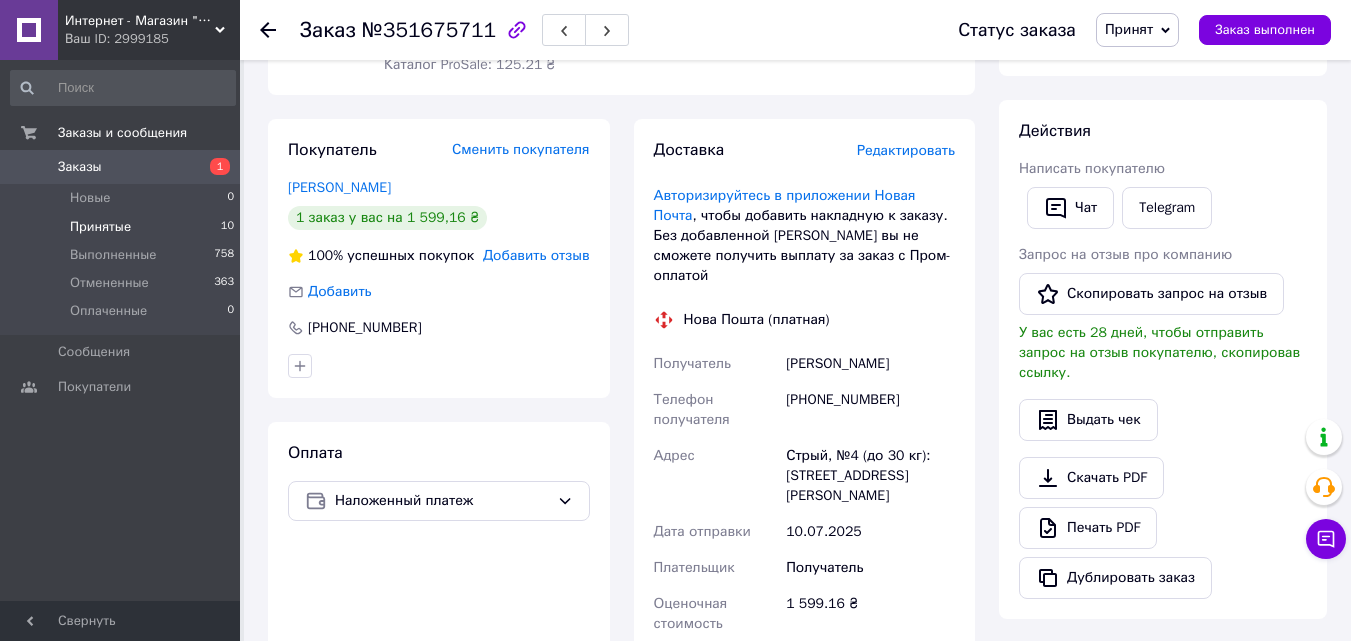 click on "Принятые" at bounding box center [100, 227] 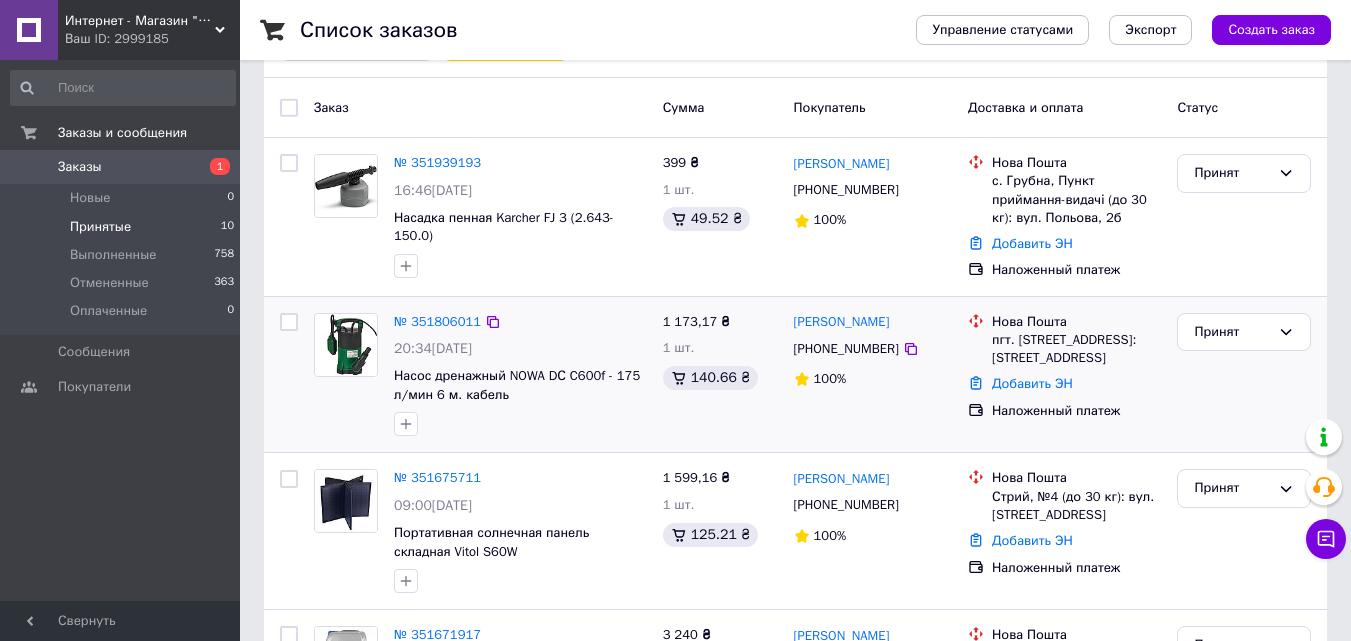 scroll, scrollTop: 100, scrollLeft: 0, axis: vertical 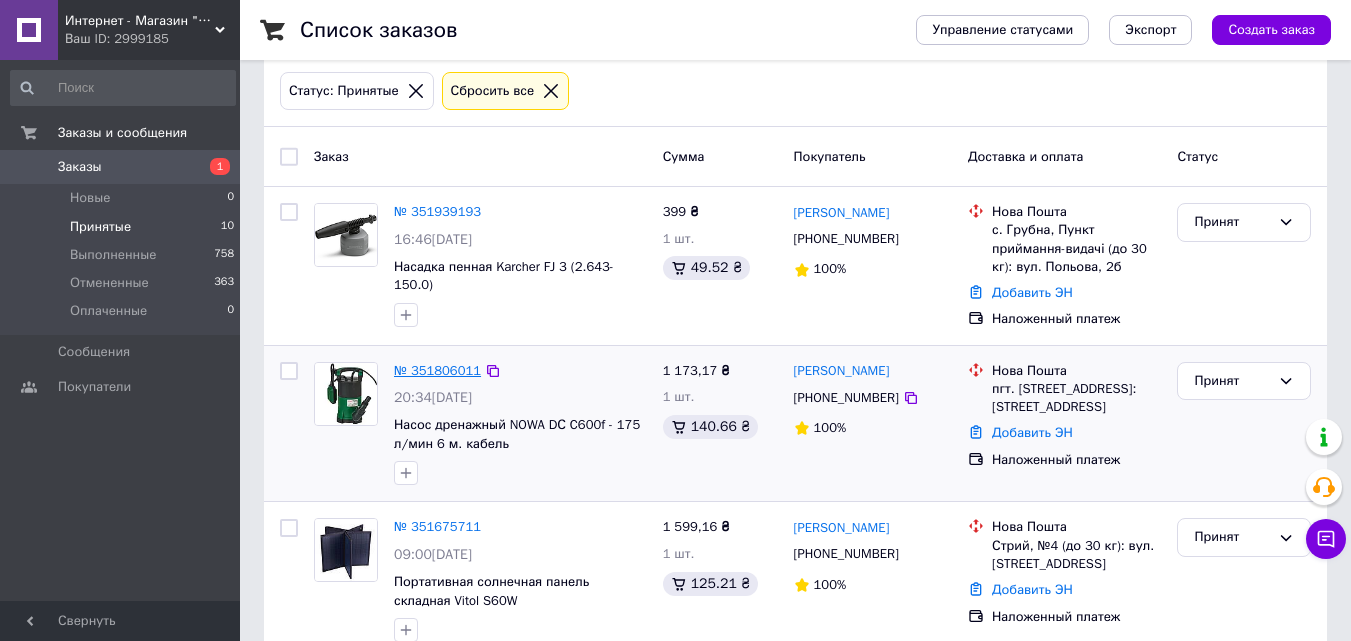 click on "№ 351806011" at bounding box center [437, 370] 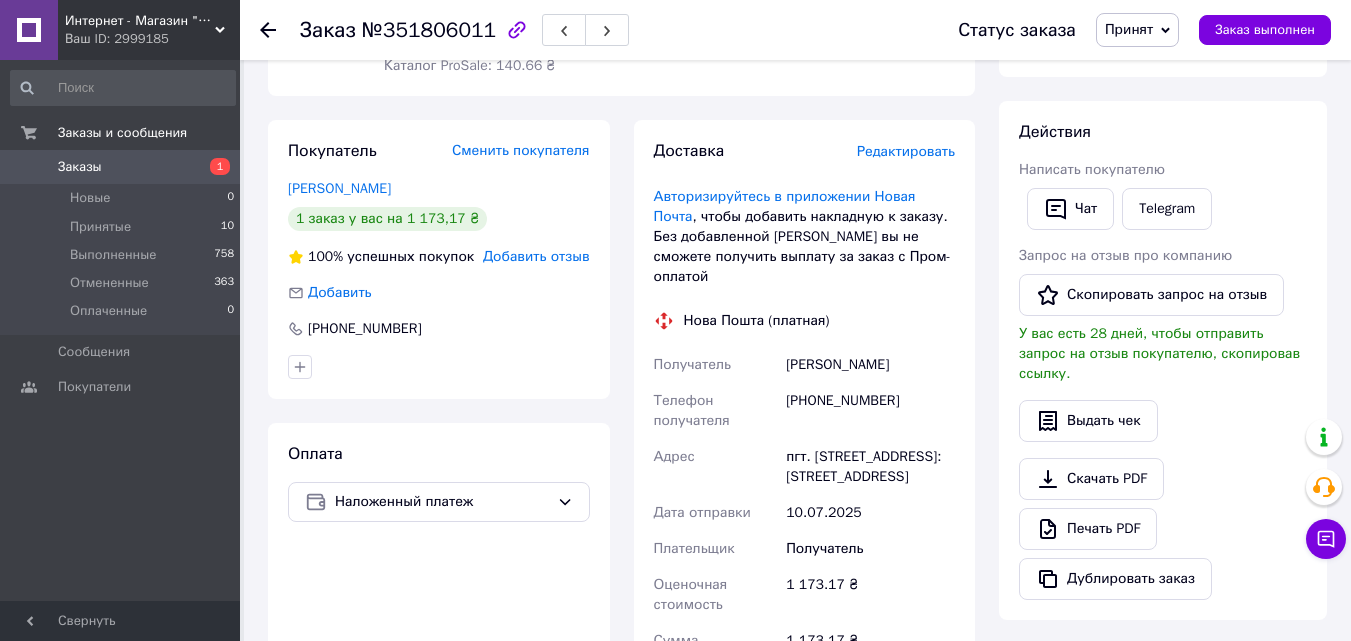 scroll, scrollTop: 300, scrollLeft: 0, axis: vertical 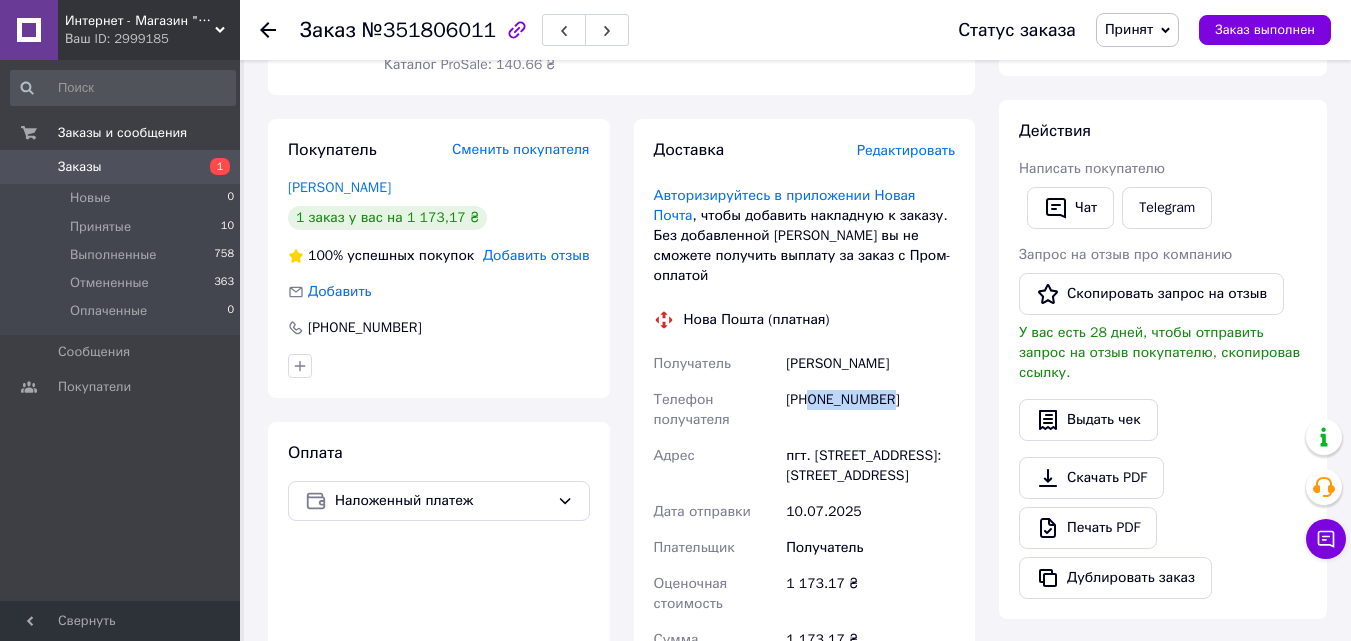 drag, startPoint x: 808, startPoint y: 381, endPoint x: 906, endPoint y: 393, distance: 98.731964 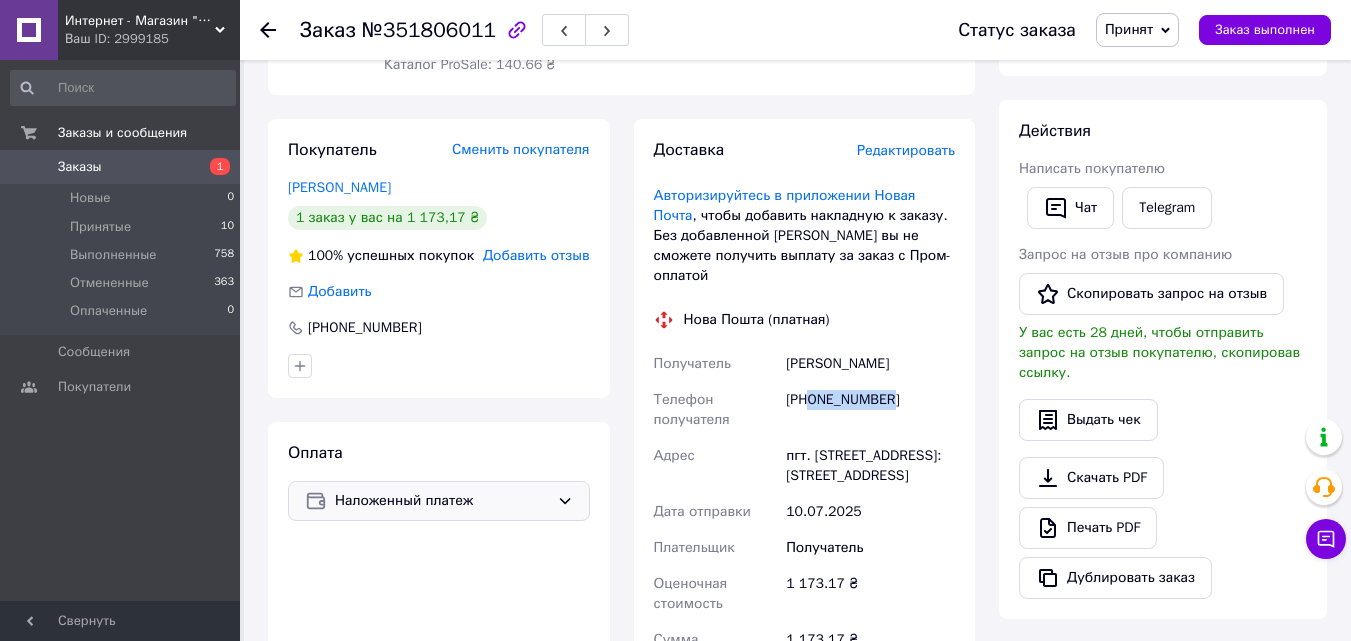 copy on "0960748856" 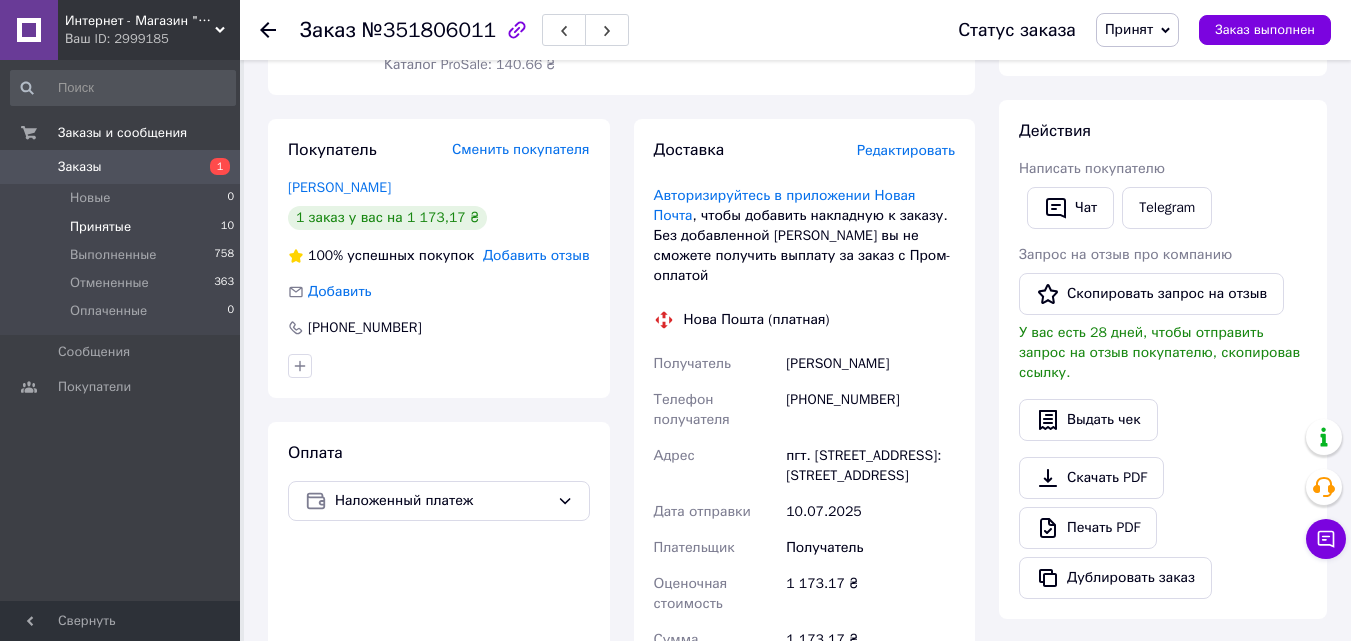 click on "Принятые" at bounding box center [100, 227] 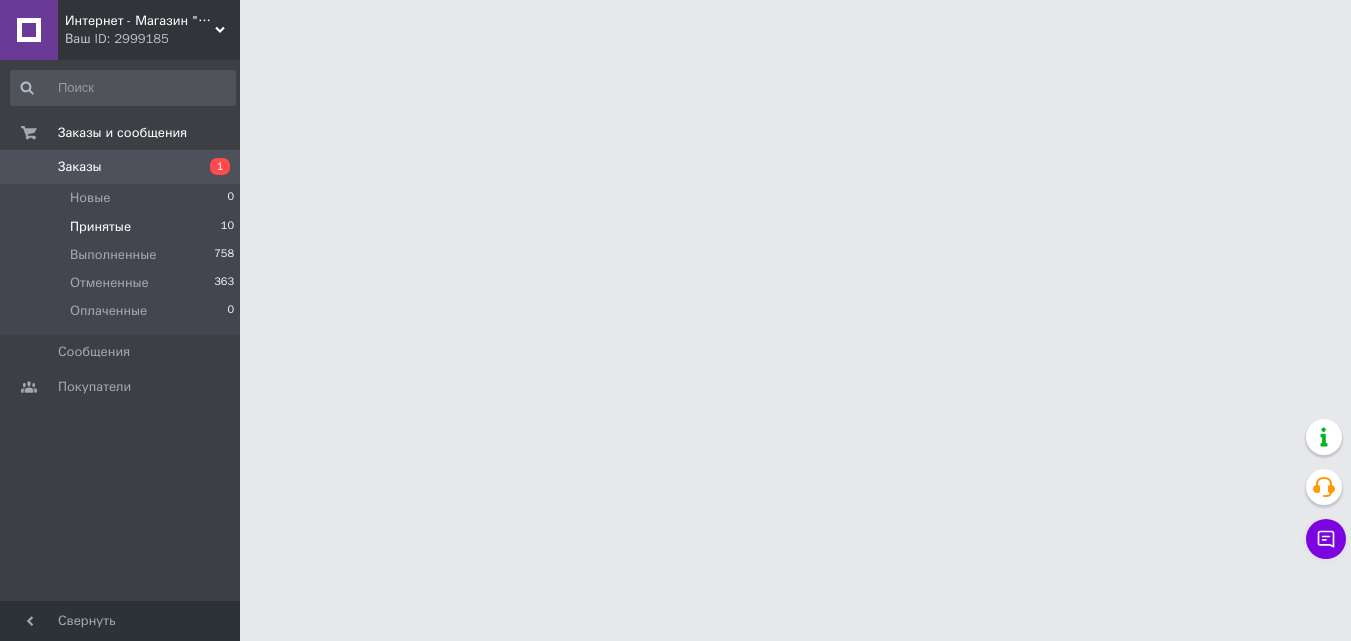 scroll, scrollTop: 0, scrollLeft: 0, axis: both 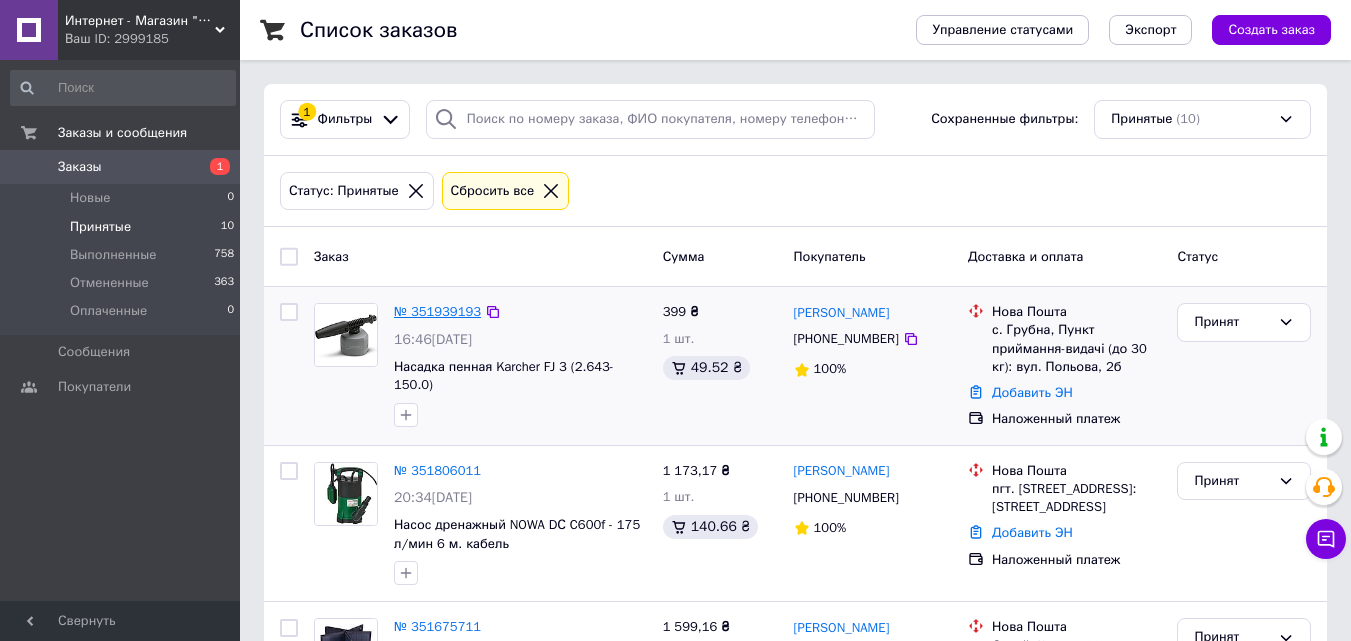 click on "№ 351939193" at bounding box center (437, 311) 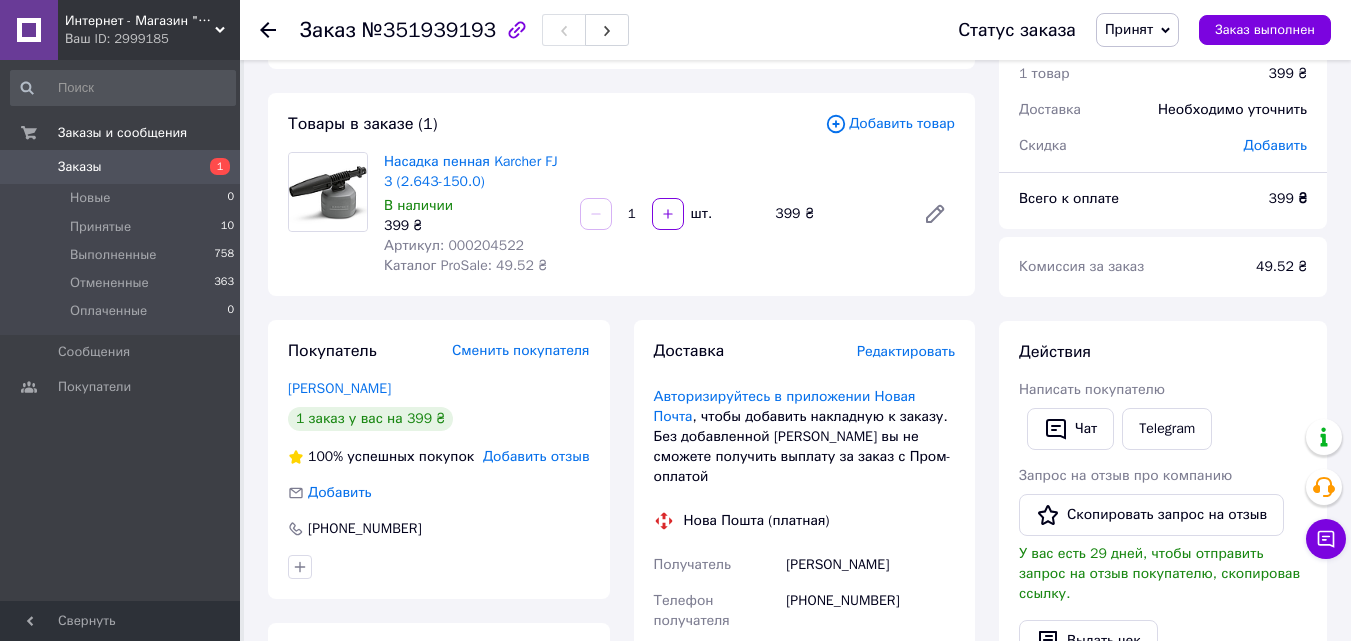 scroll, scrollTop: 200, scrollLeft: 0, axis: vertical 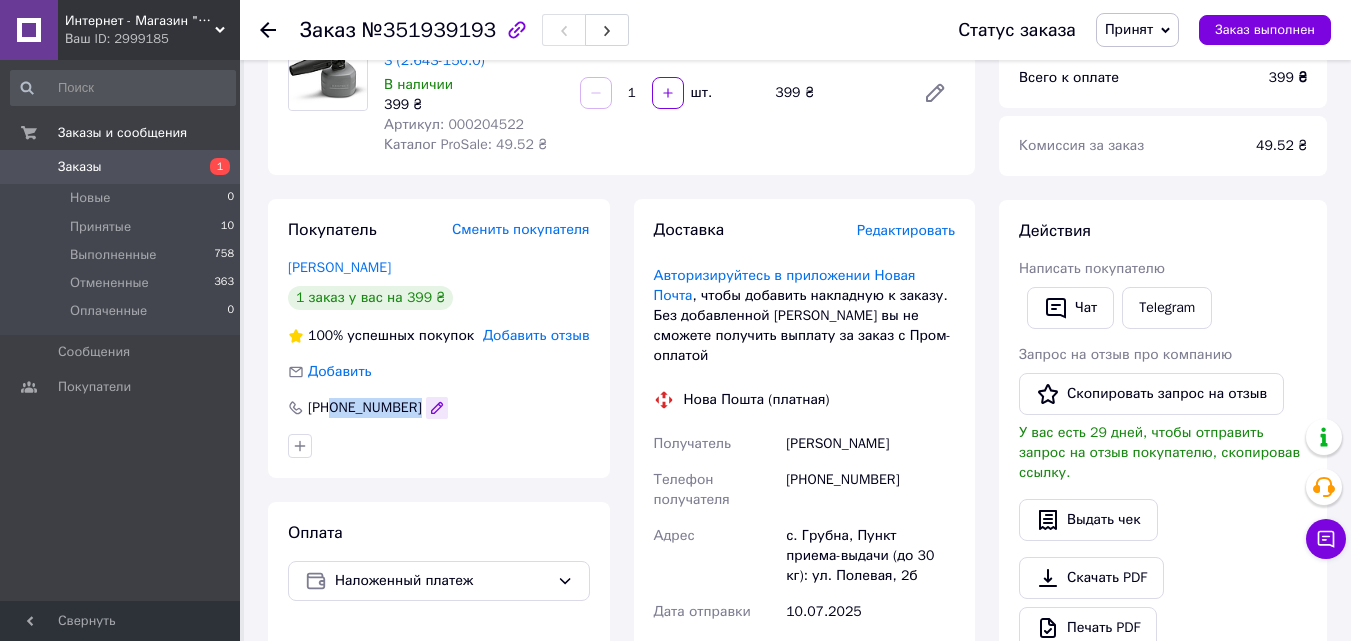 drag, startPoint x: 333, startPoint y: 403, endPoint x: 422, endPoint y: 400, distance: 89.050545 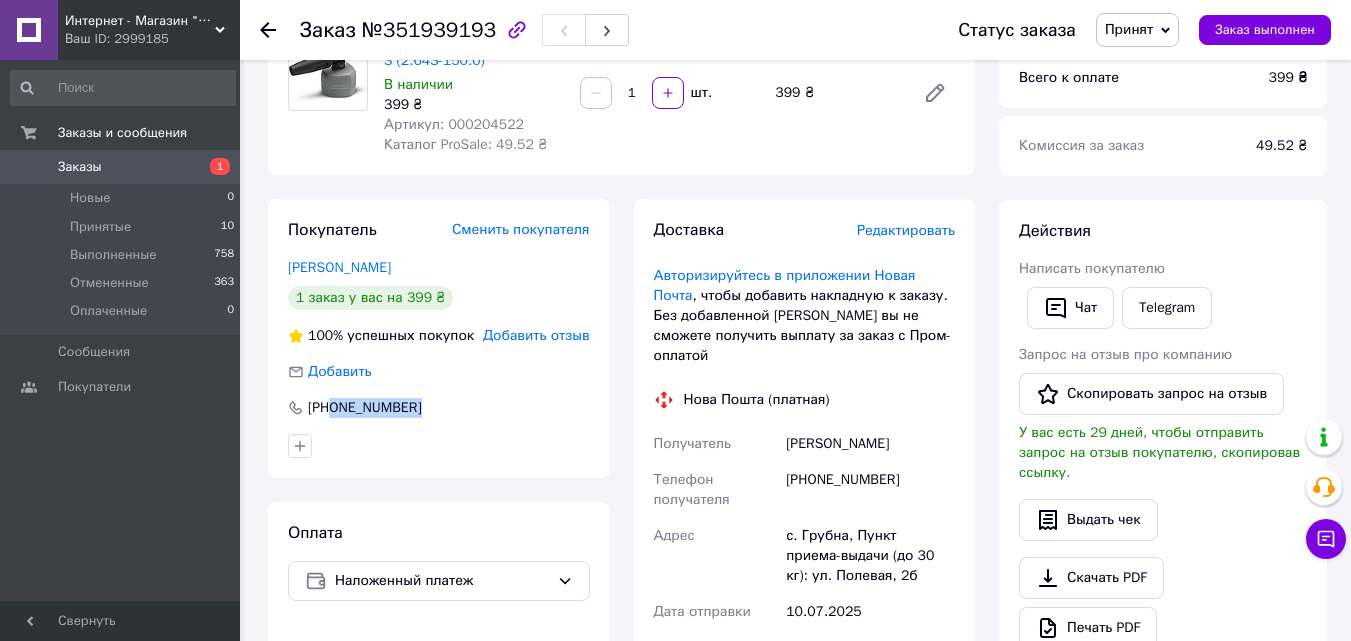 copy on "0987825108" 